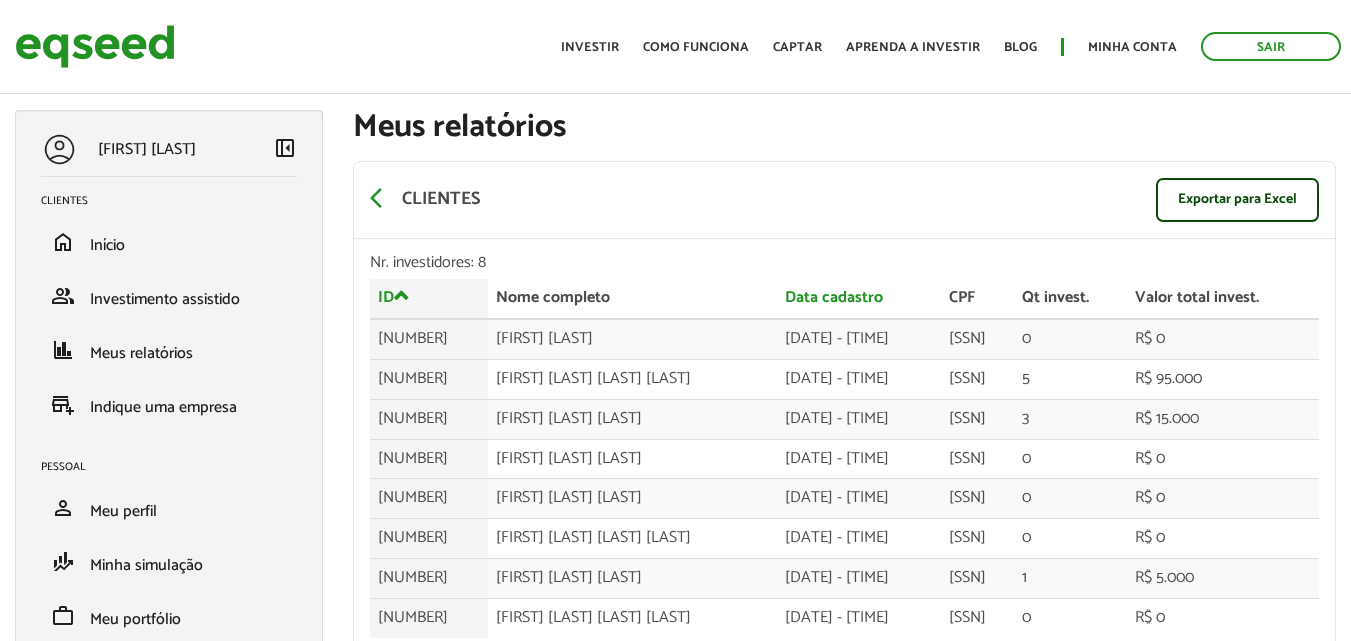 scroll, scrollTop: 80, scrollLeft: 0, axis: vertical 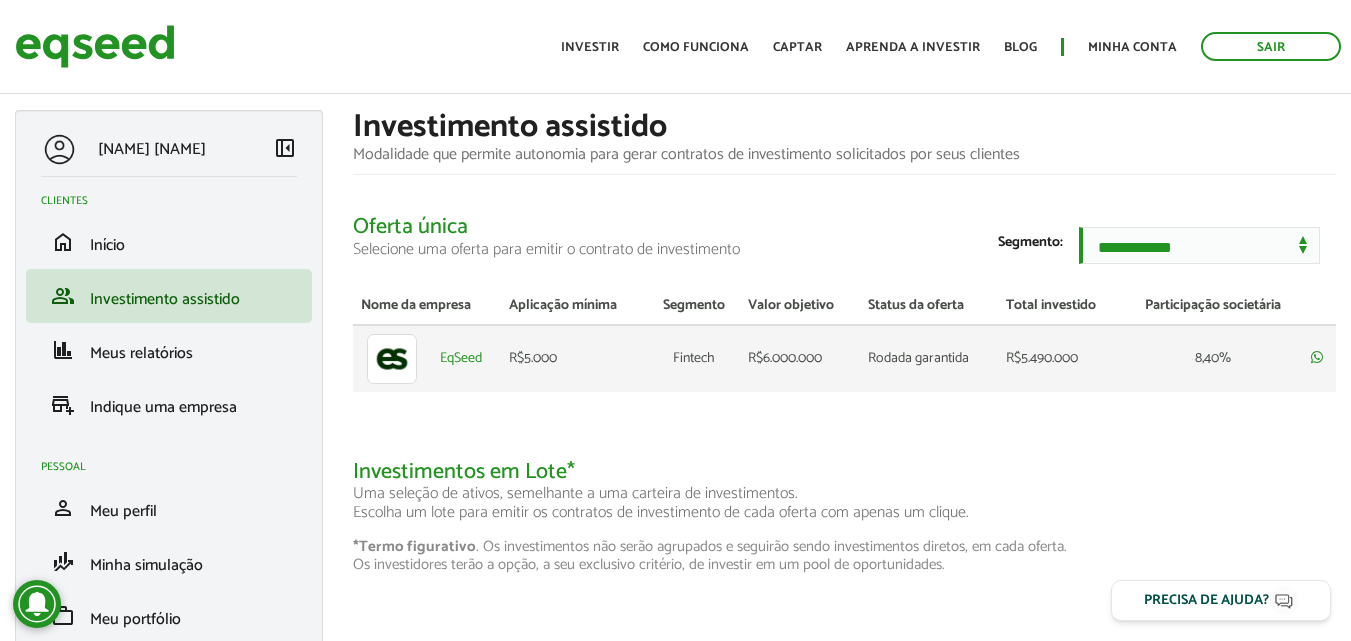 click on "8,40%" at bounding box center (1212, 358) 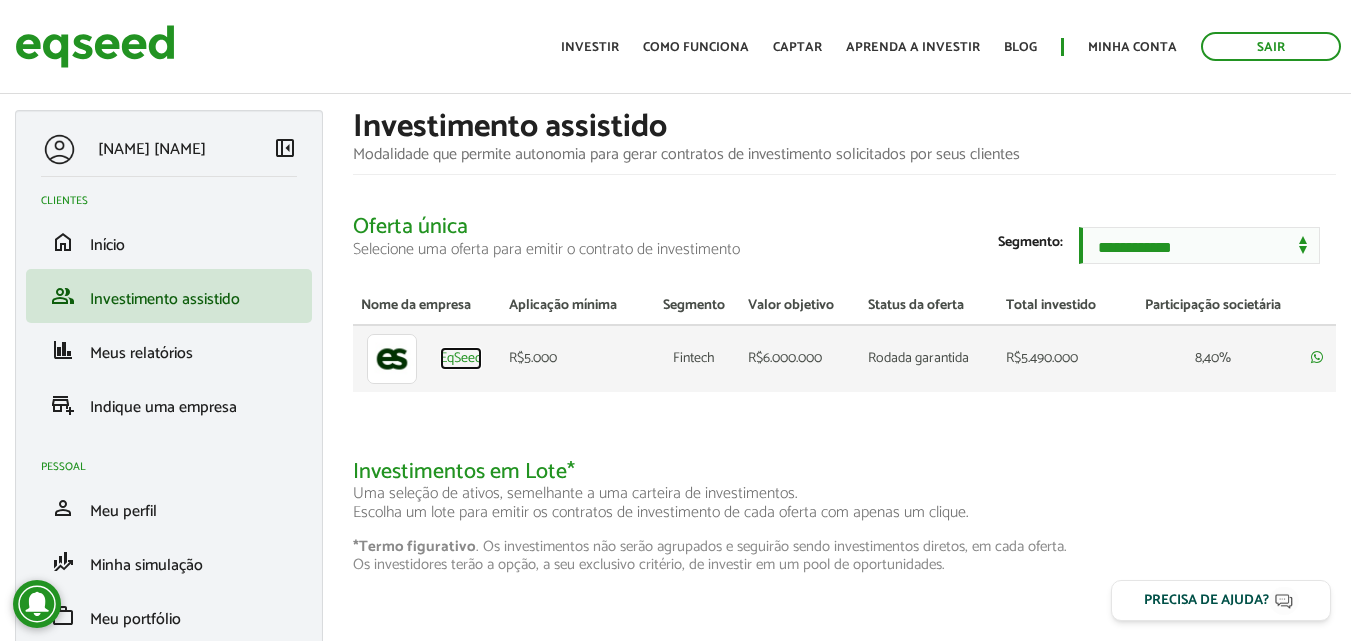 click on "EqSeed" at bounding box center [461, 359] 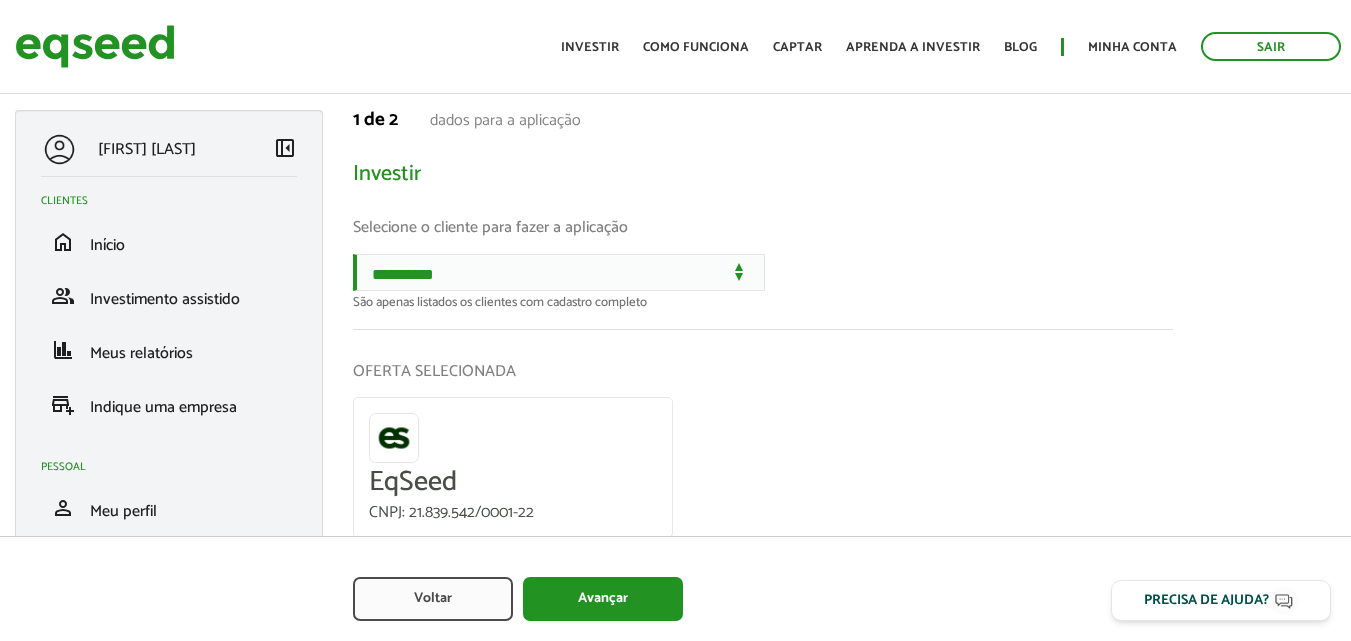 scroll, scrollTop: 0, scrollLeft: 0, axis: both 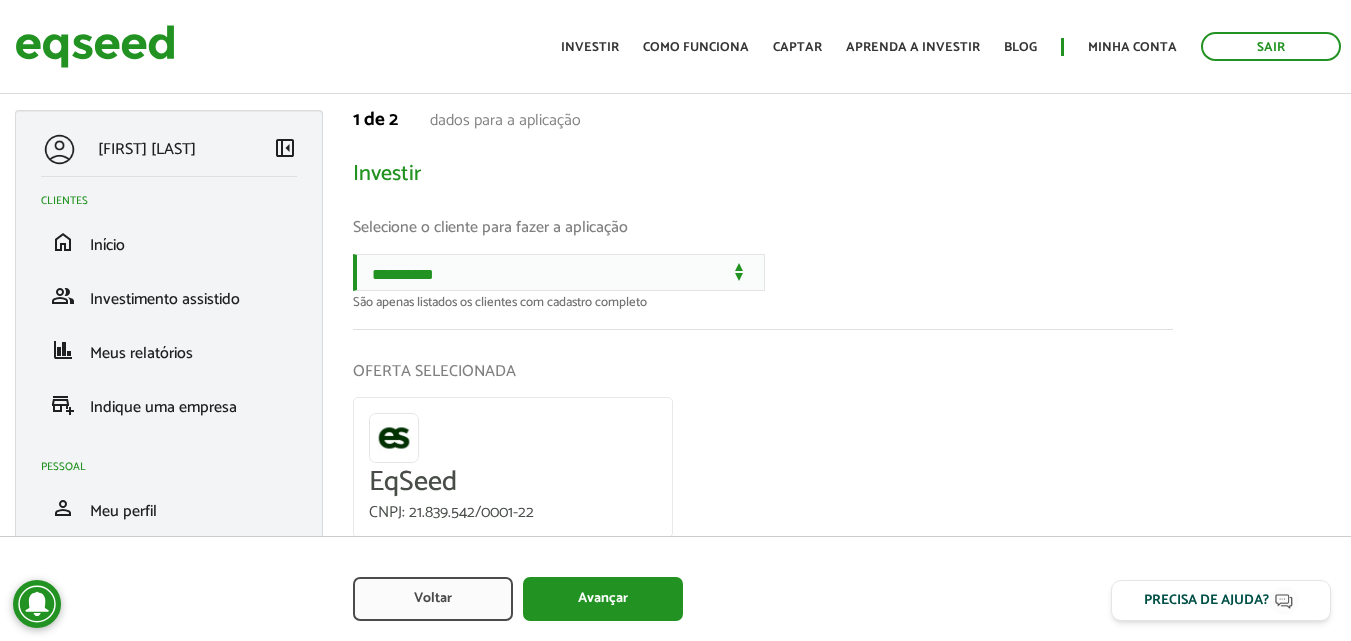 select on "******" 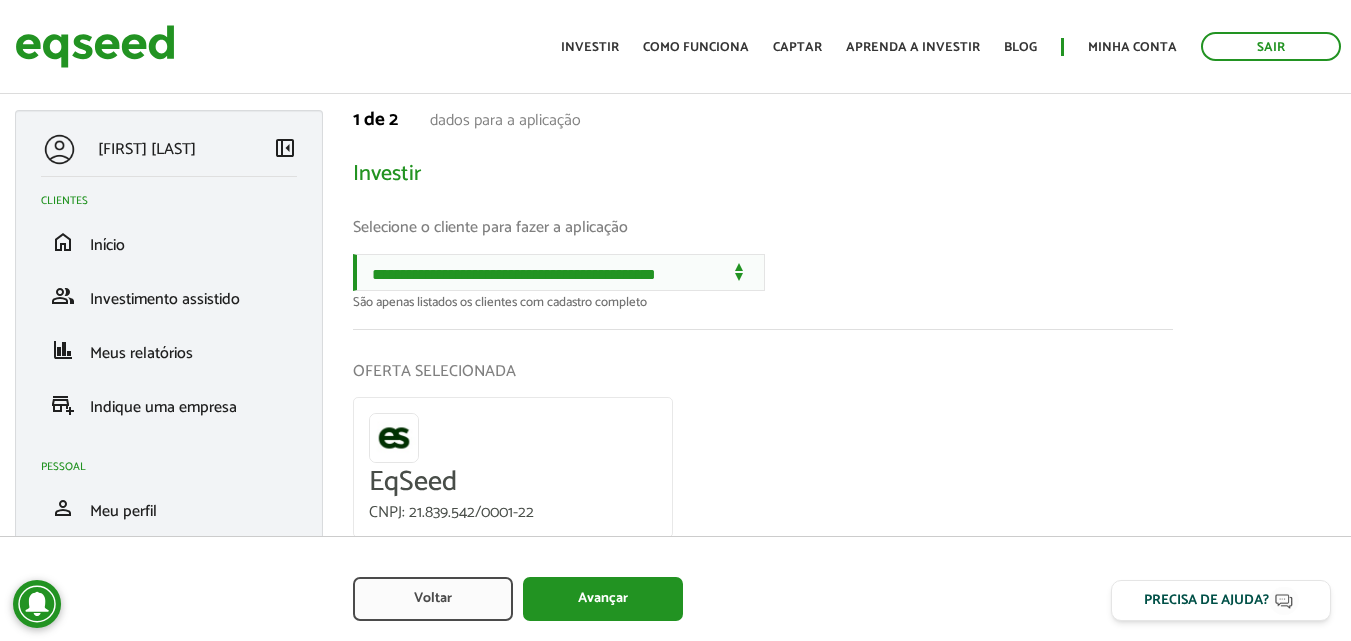 click on "**********" at bounding box center [559, 272] 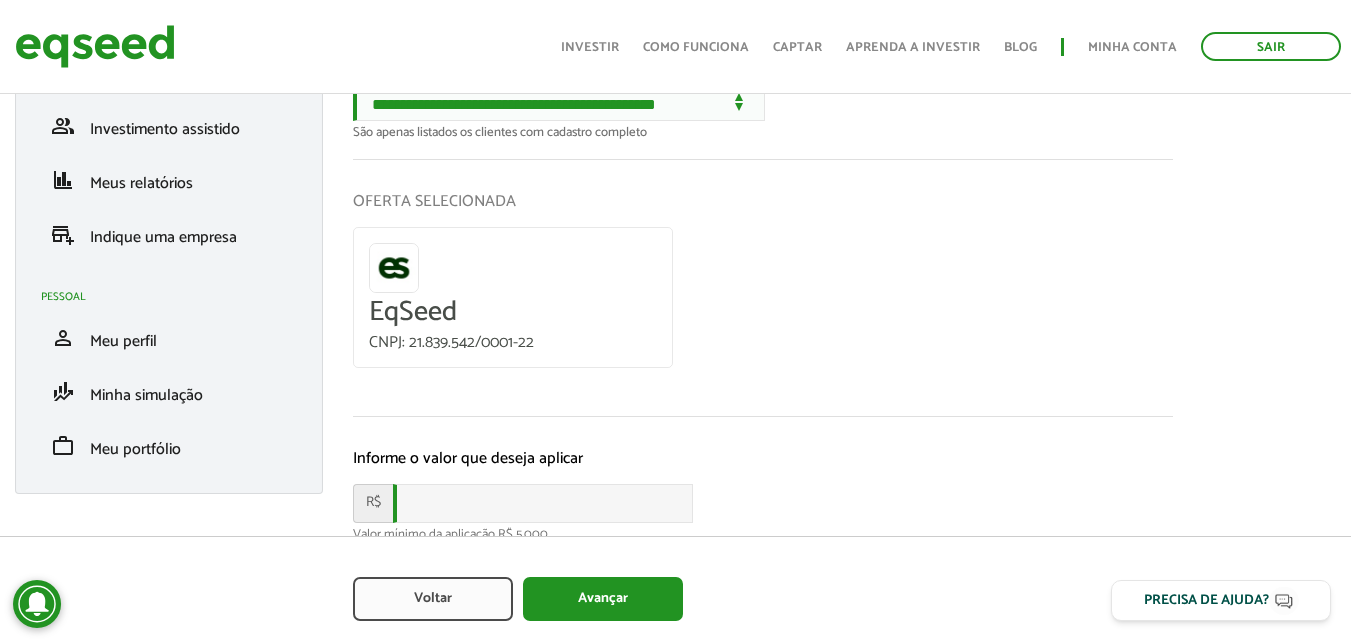 scroll, scrollTop: 242, scrollLeft: 0, axis: vertical 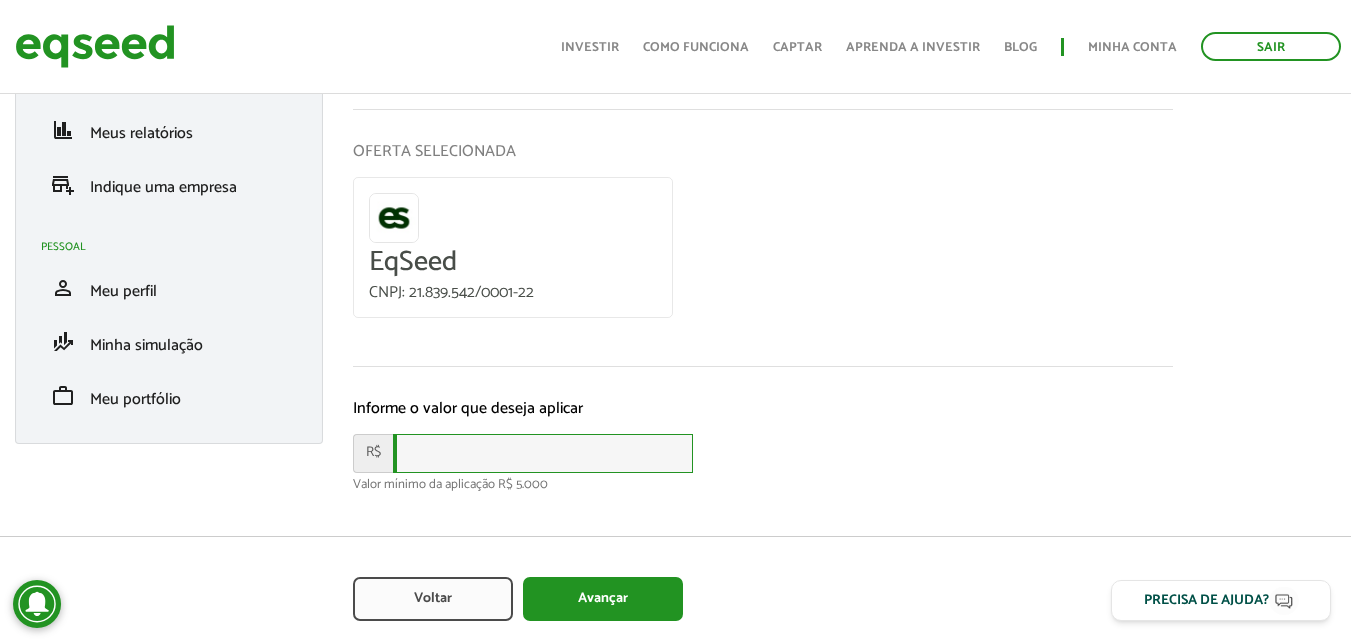 click at bounding box center [543, 453] 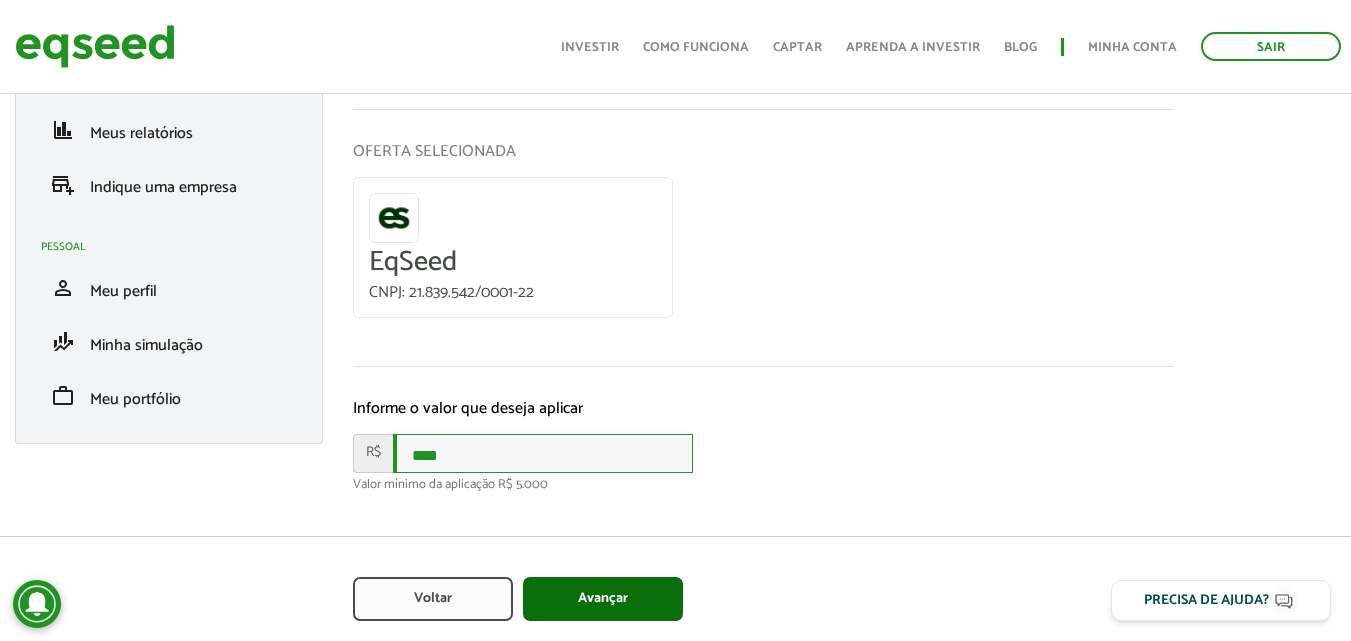 type on "****" 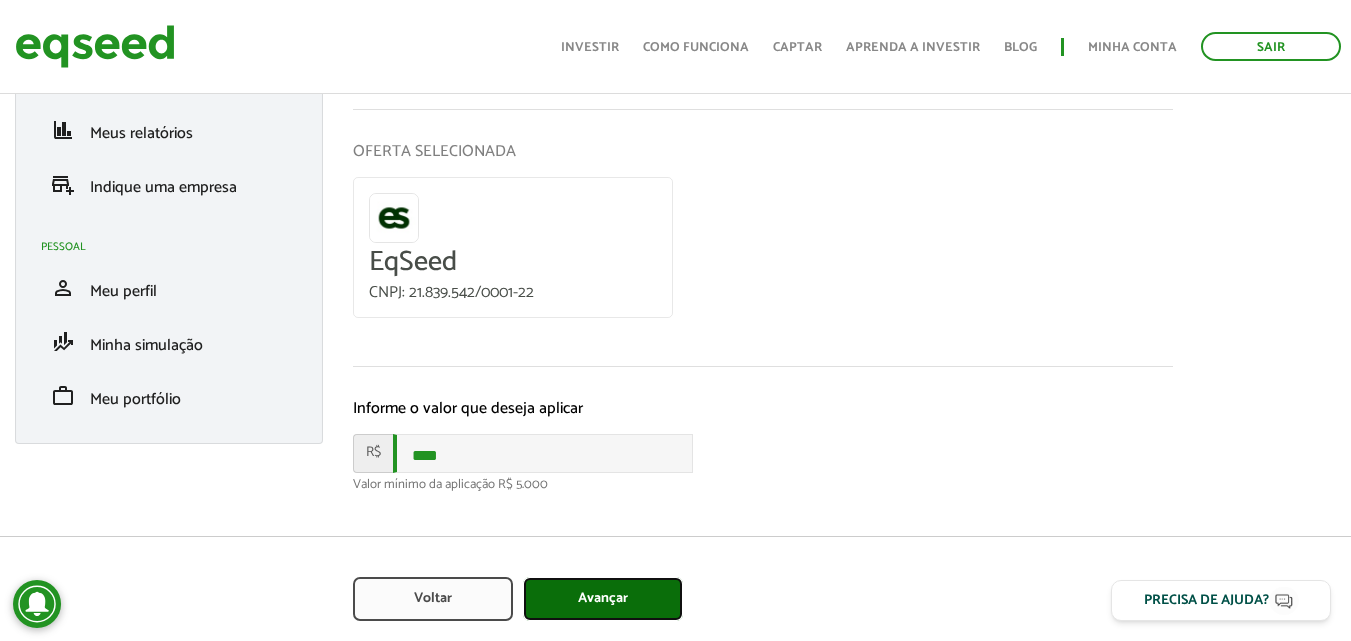 click on "Avançar" at bounding box center (603, 599) 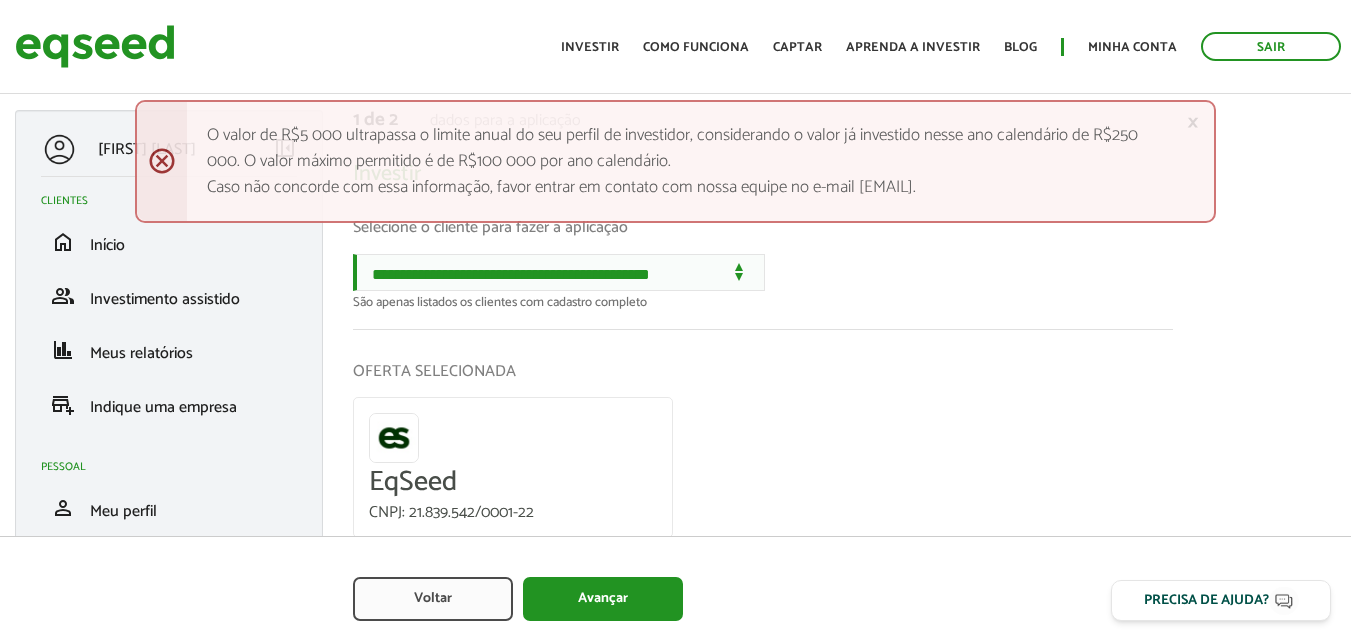 scroll, scrollTop: 0, scrollLeft: 0, axis: both 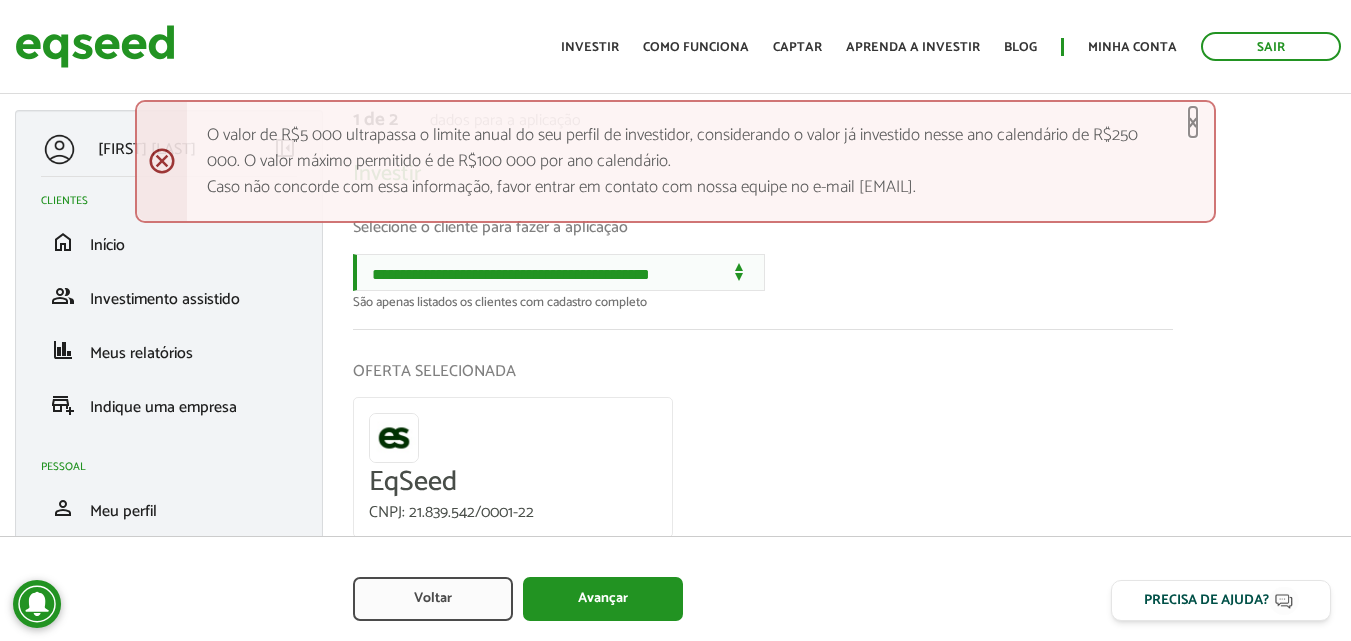 click on "×" at bounding box center (1193, 122) 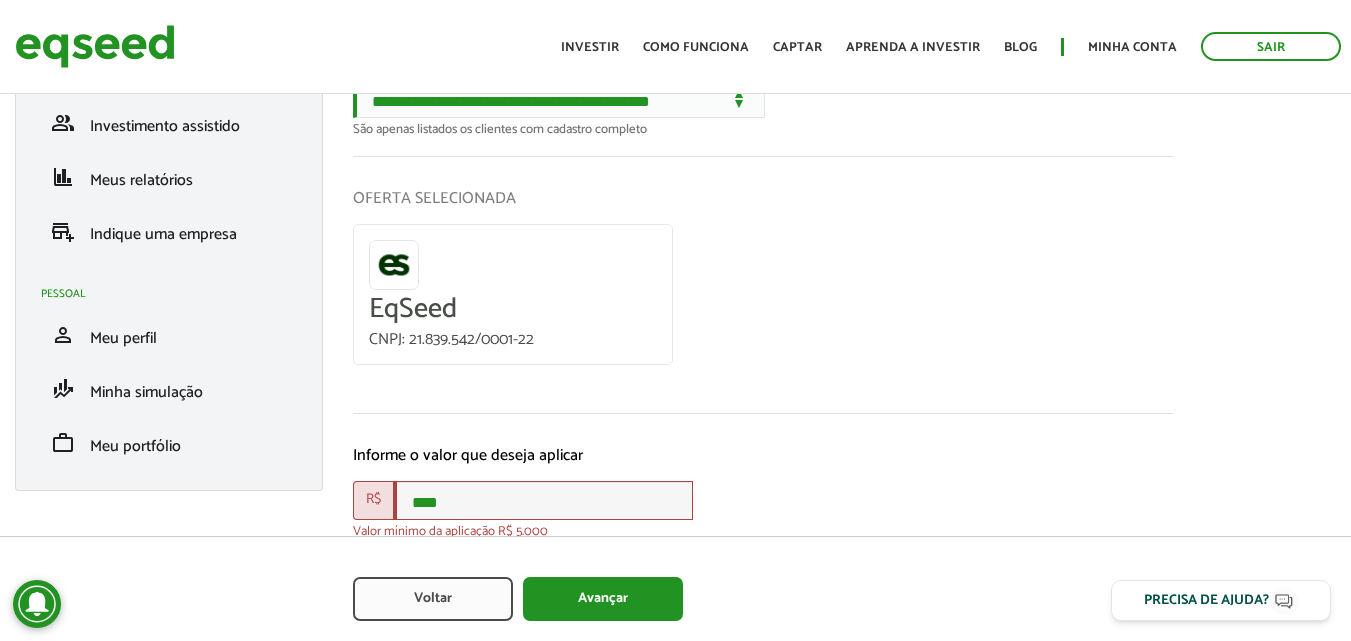scroll, scrollTop: 242, scrollLeft: 0, axis: vertical 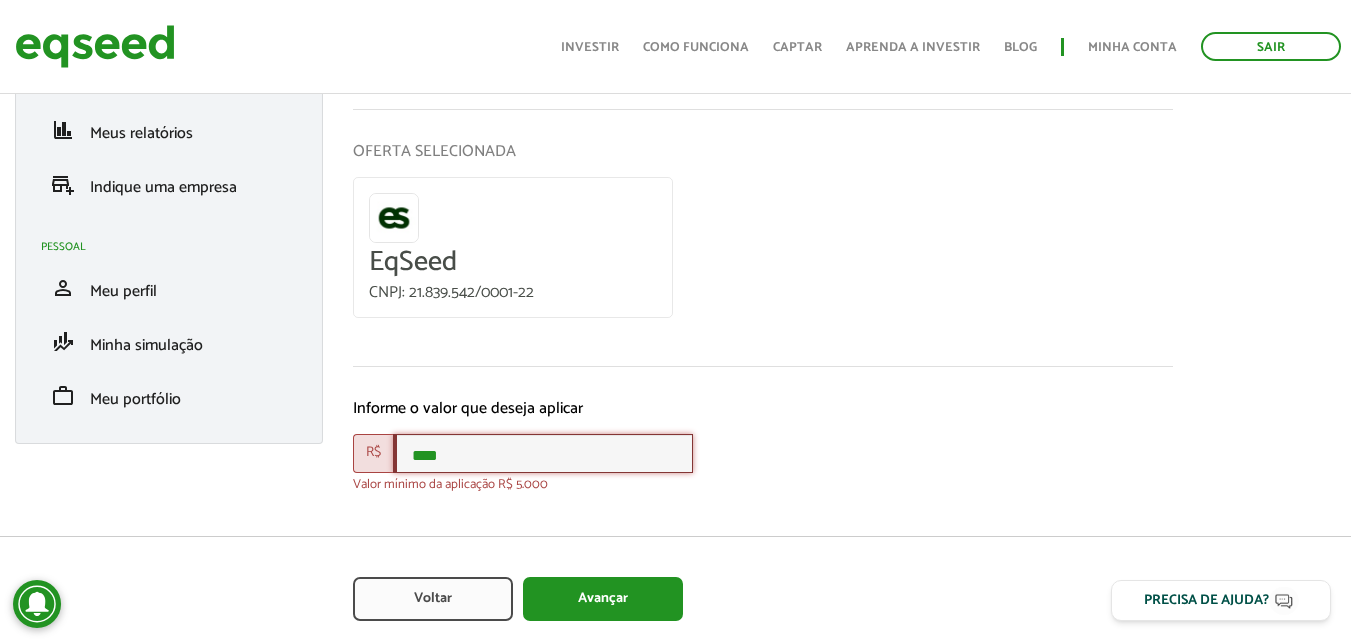 click on "****" at bounding box center [543, 453] 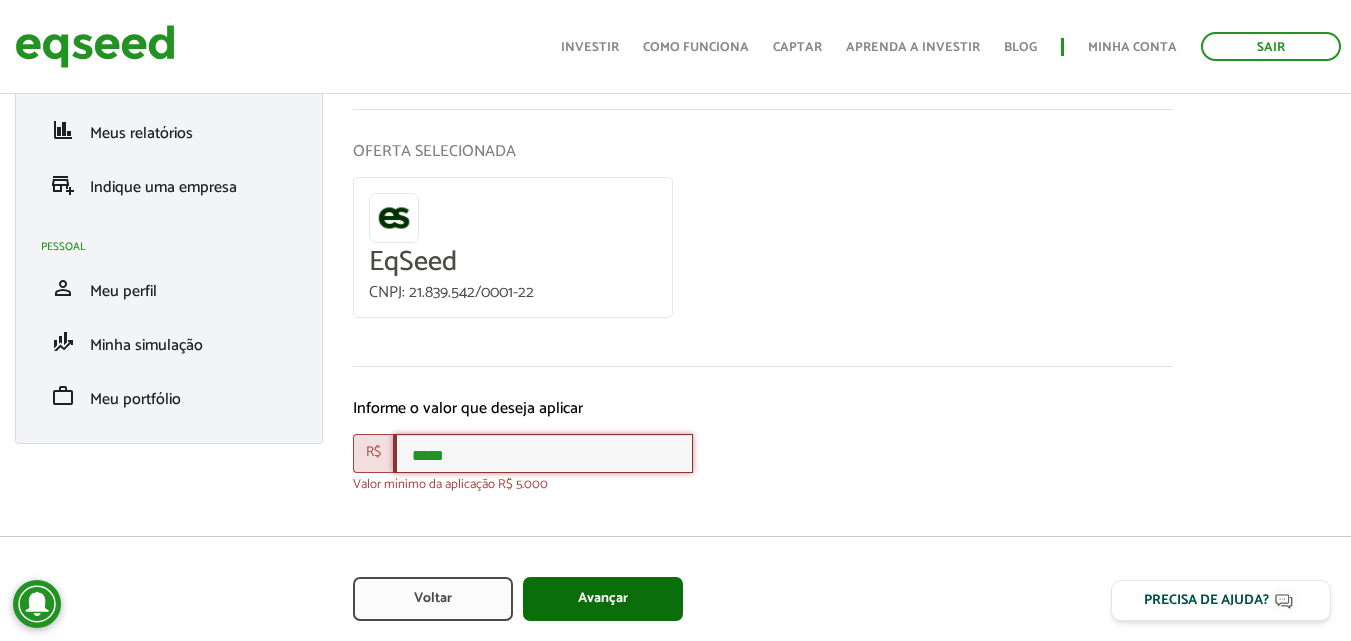 type on "*****" 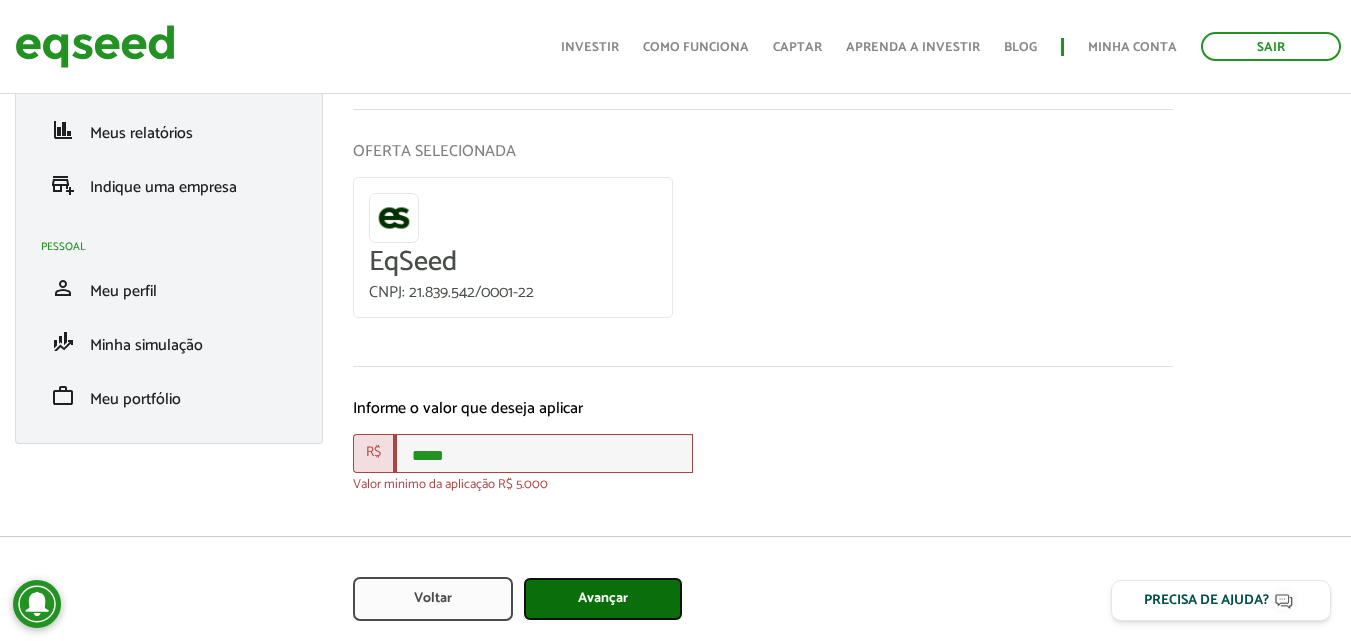 click on "Avançar" at bounding box center (603, 599) 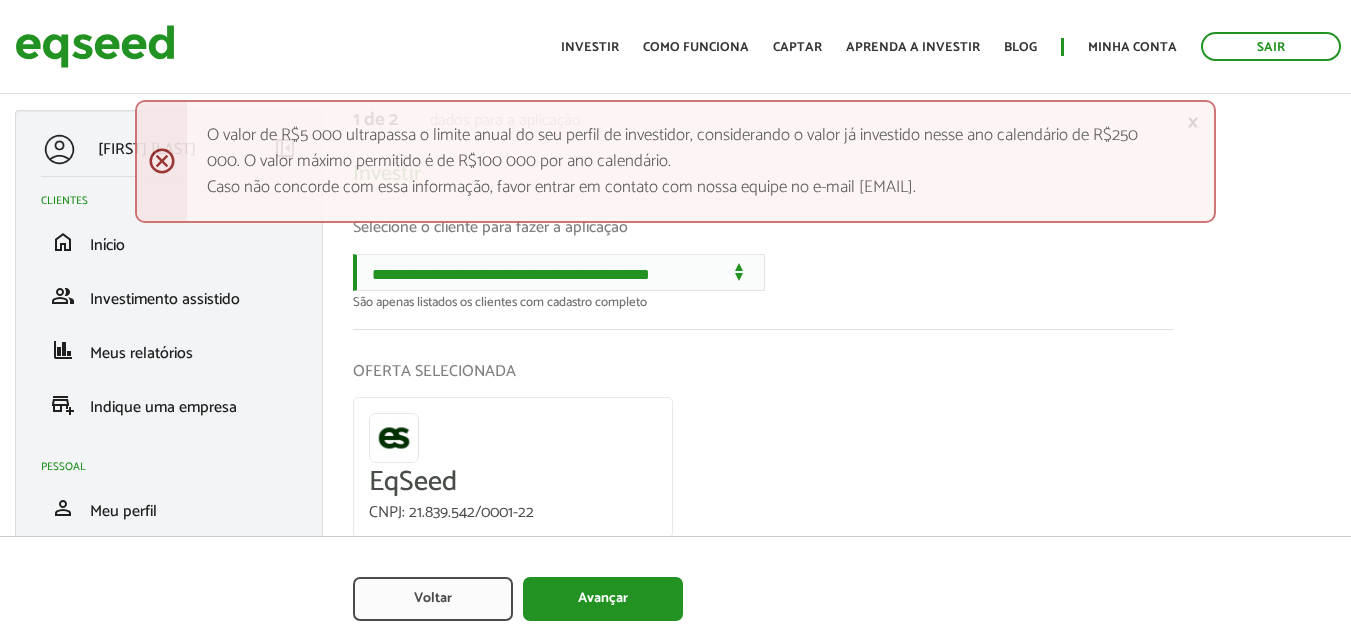 scroll, scrollTop: 0, scrollLeft: 0, axis: both 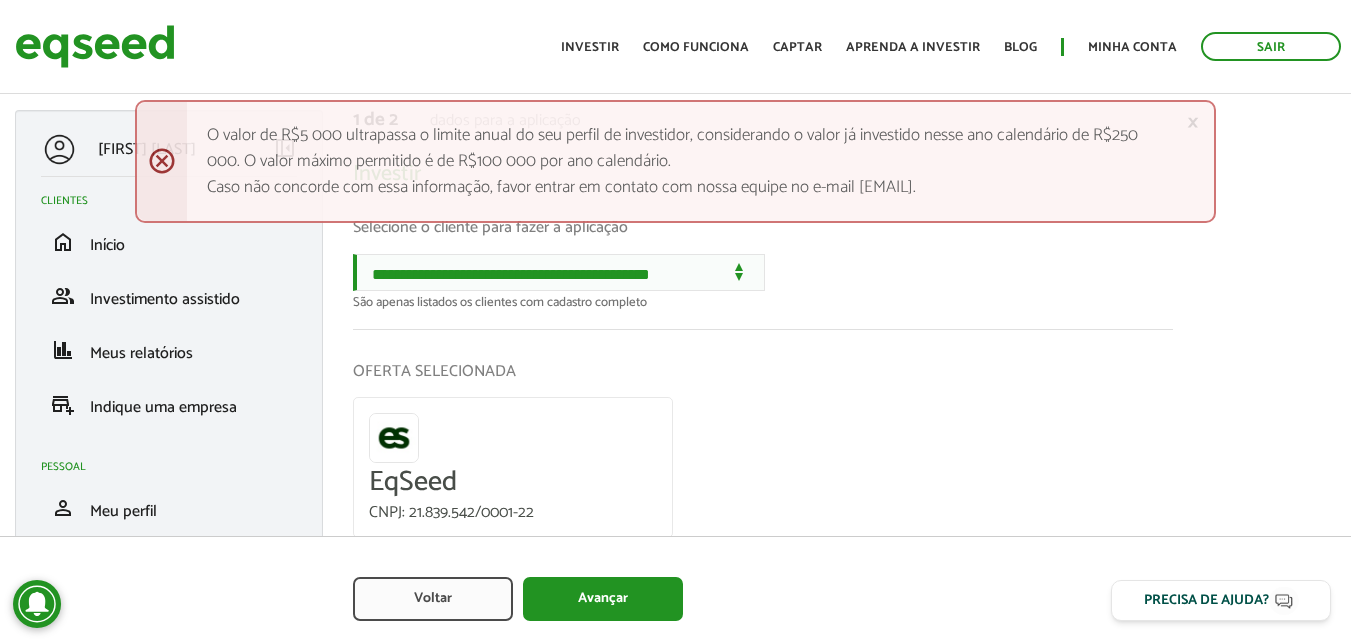 click on "O valor de R$5 000 ultrapassa o limite anual do seu perfil de investidor, considerando o valor já investido nesse ano calendário de R$250 000. O valor máximo permitido é de R$100 000 por ano calendário.
Caso não concorde com essa informação, favor entrar em contato com nossa equipe no e-mail [EMAIL]." at bounding box center [675, 161] 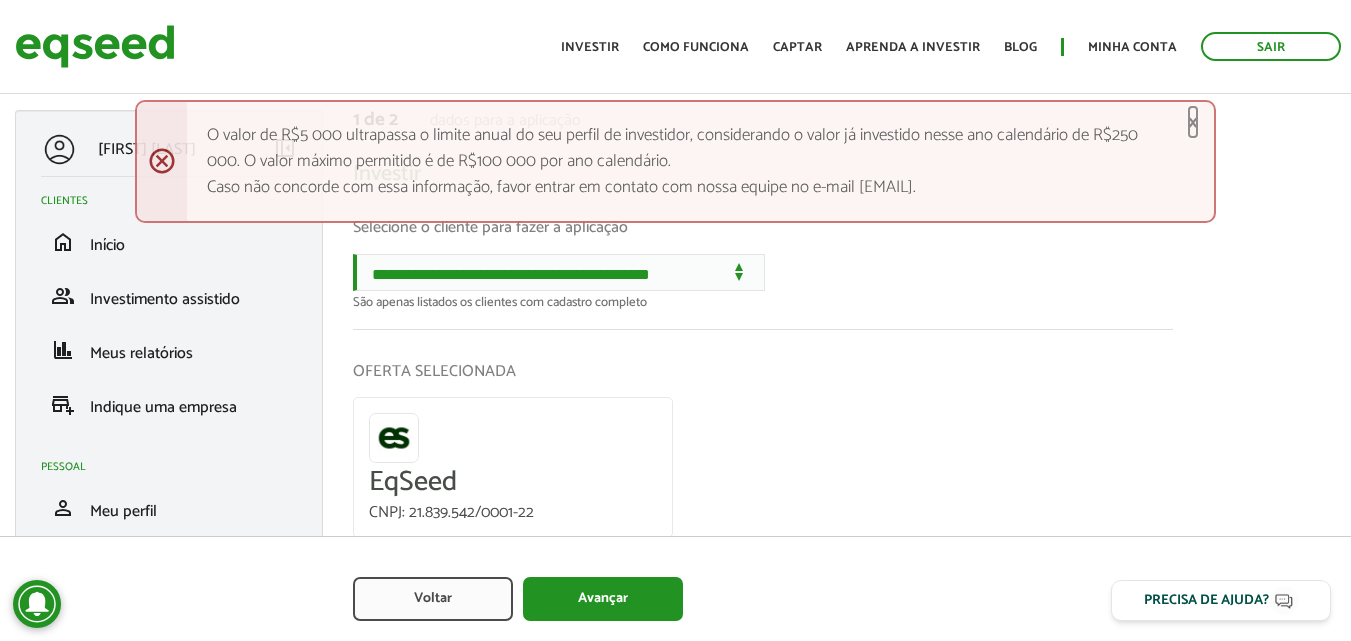 click on "×" at bounding box center (1193, 122) 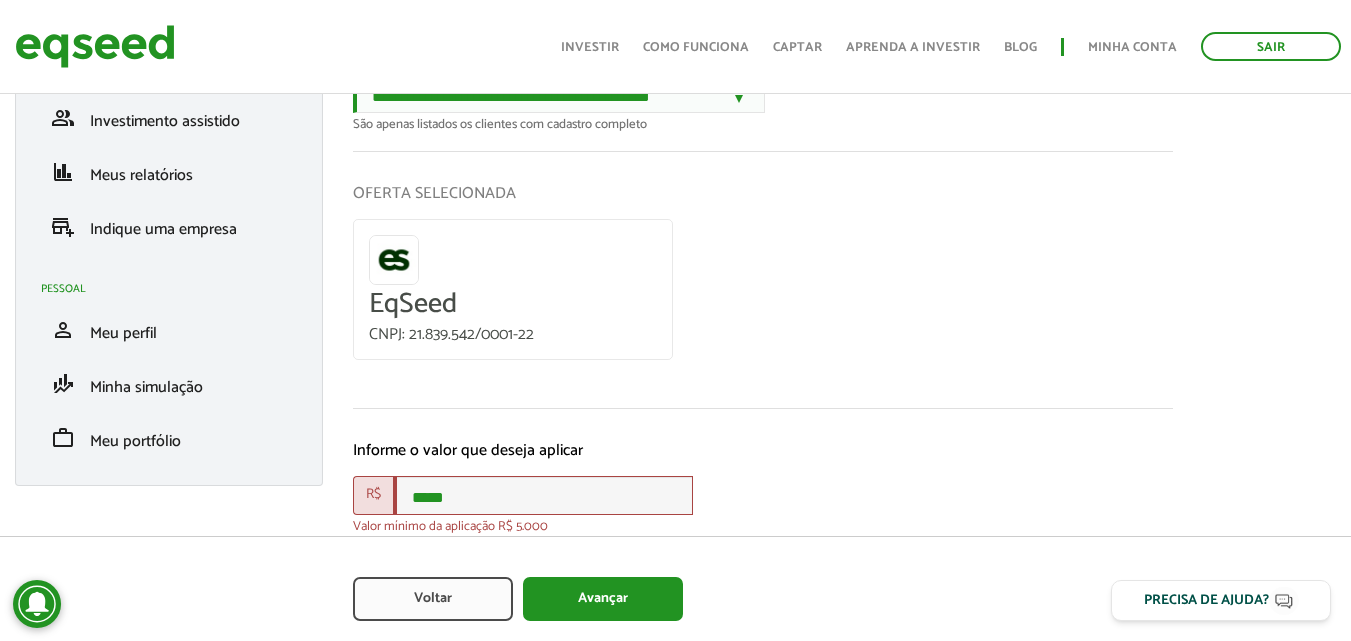 scroll, scrollTop: 242, scrollLeft: 0, axis: vertical 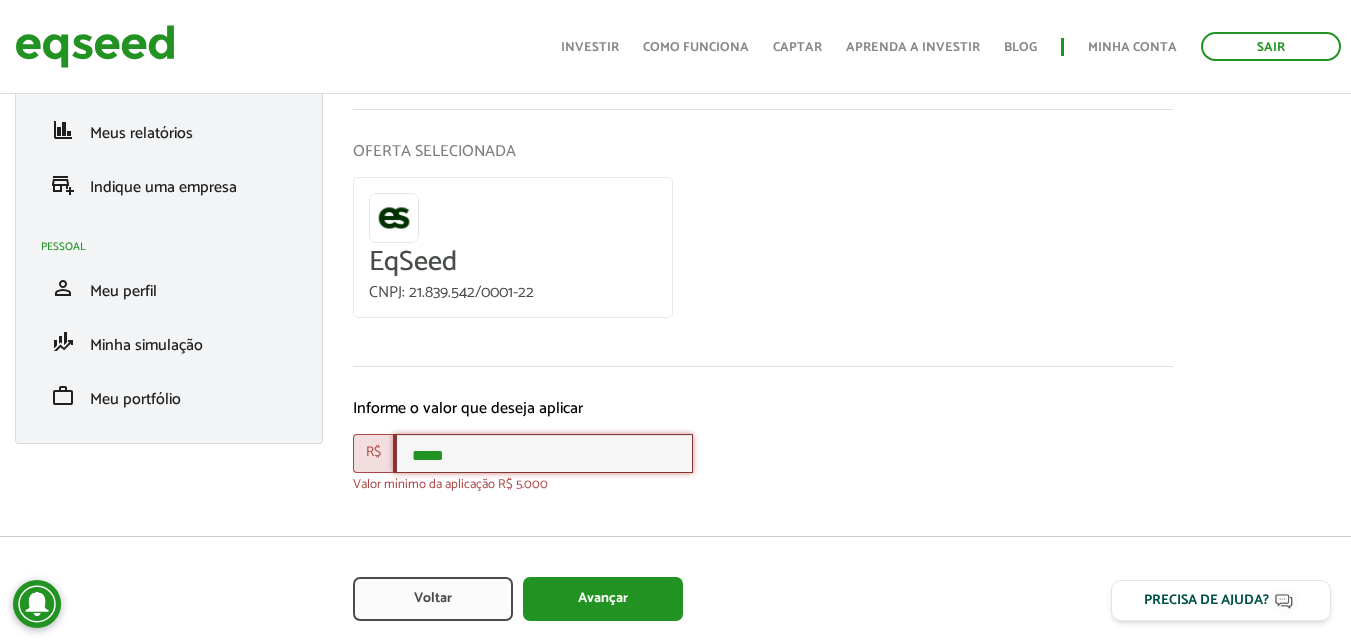 click on "*****" at bounding box center [543, 453] 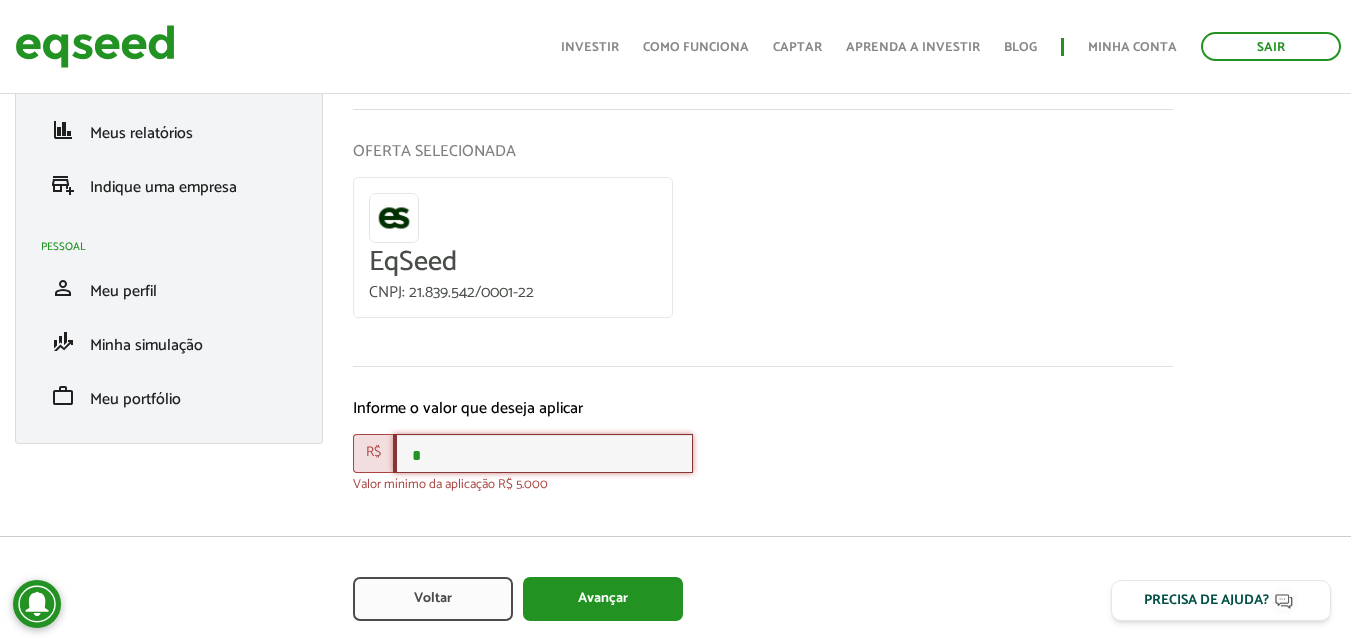 type on "*" 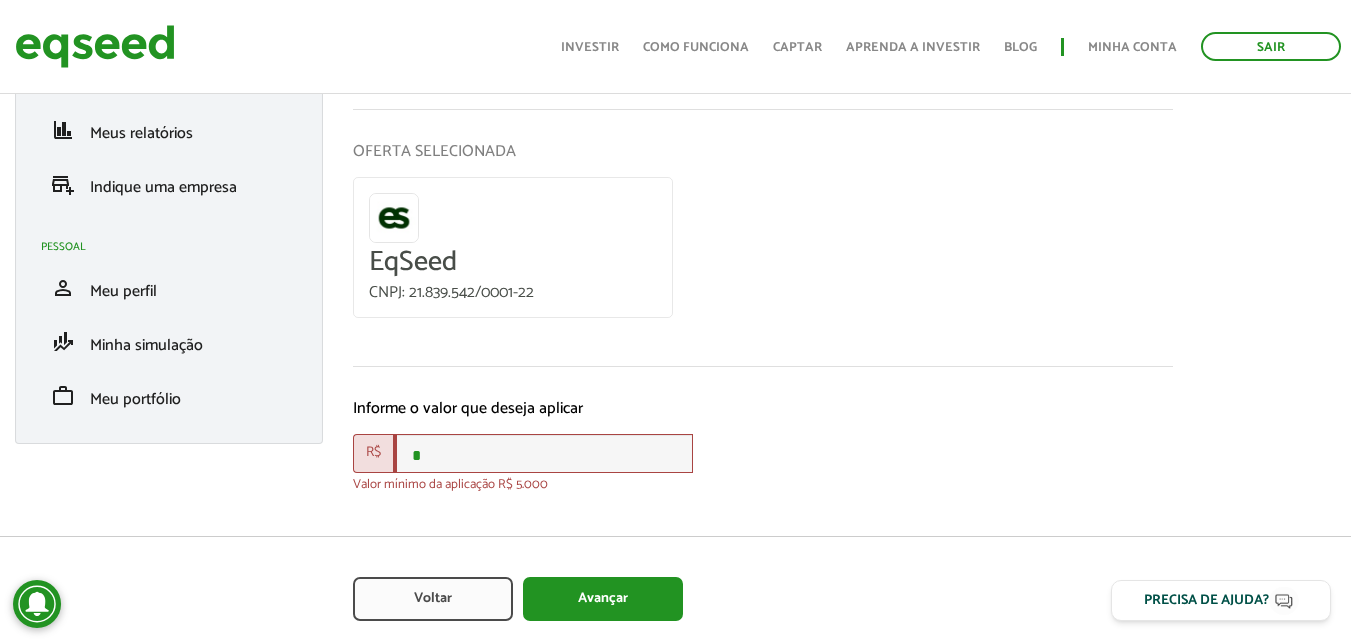 click on "**********" at bounding box center [763, 245] 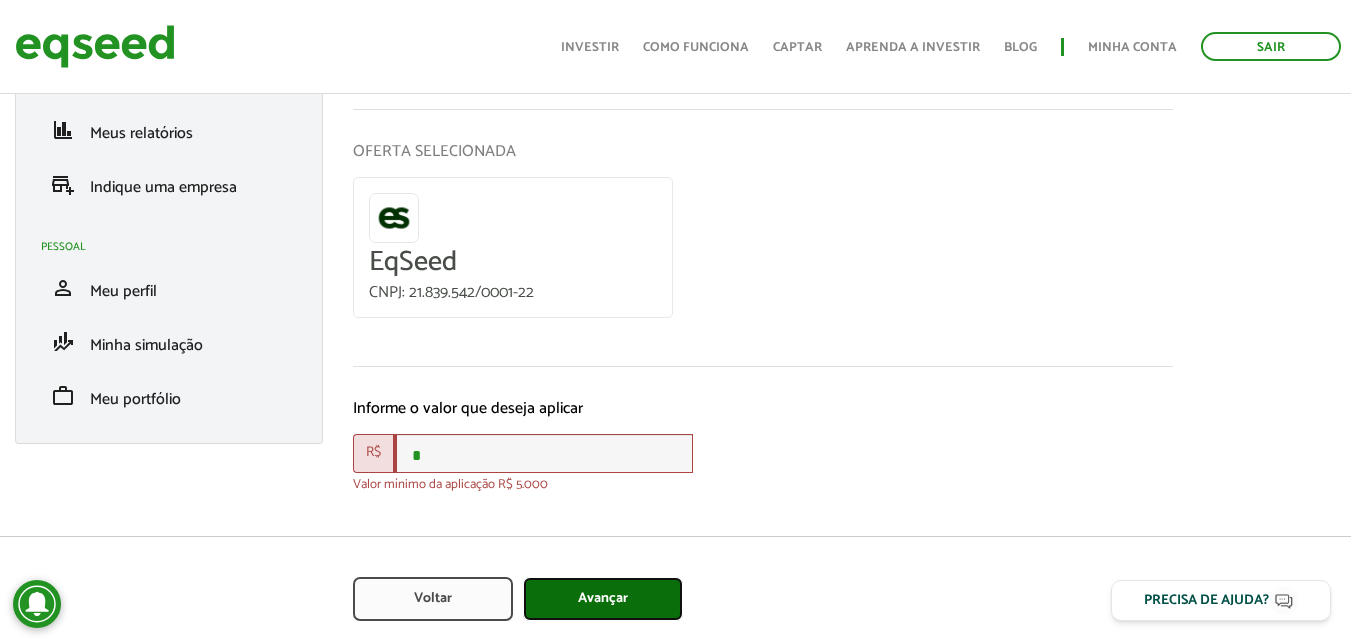 click on "Avançar" at bounding box center [603, 599] 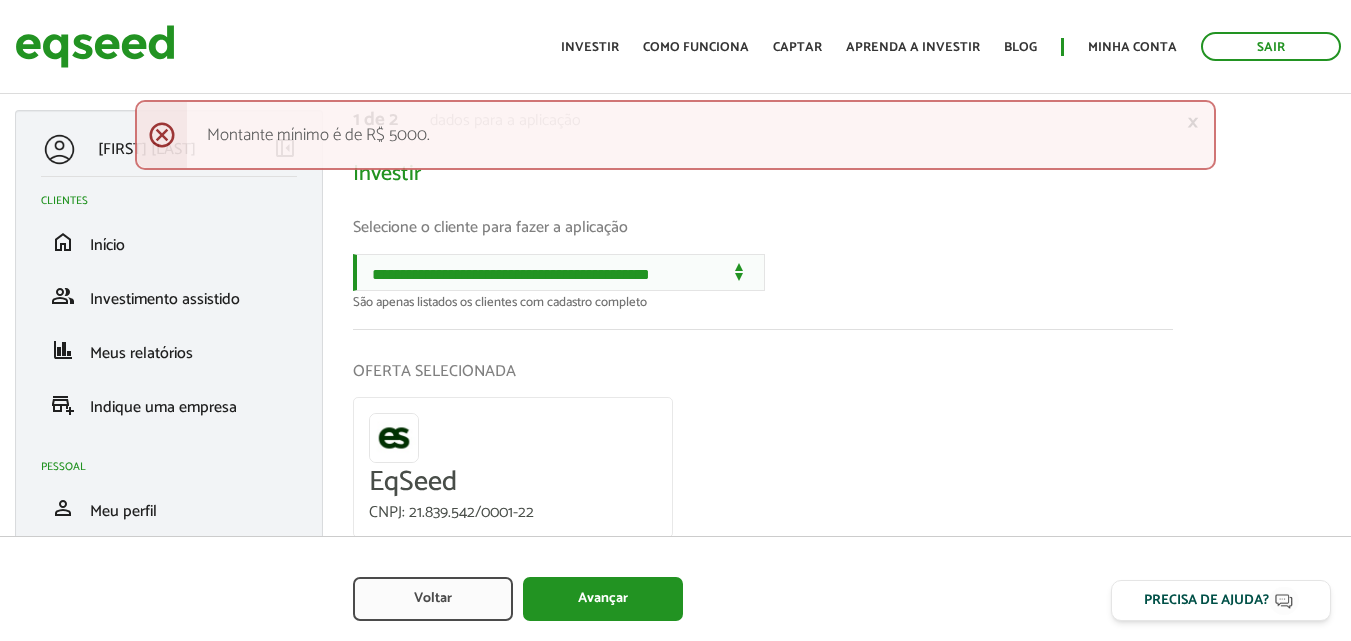 scroll, scrollTop: 0, scrollLeft: 0, axis: both 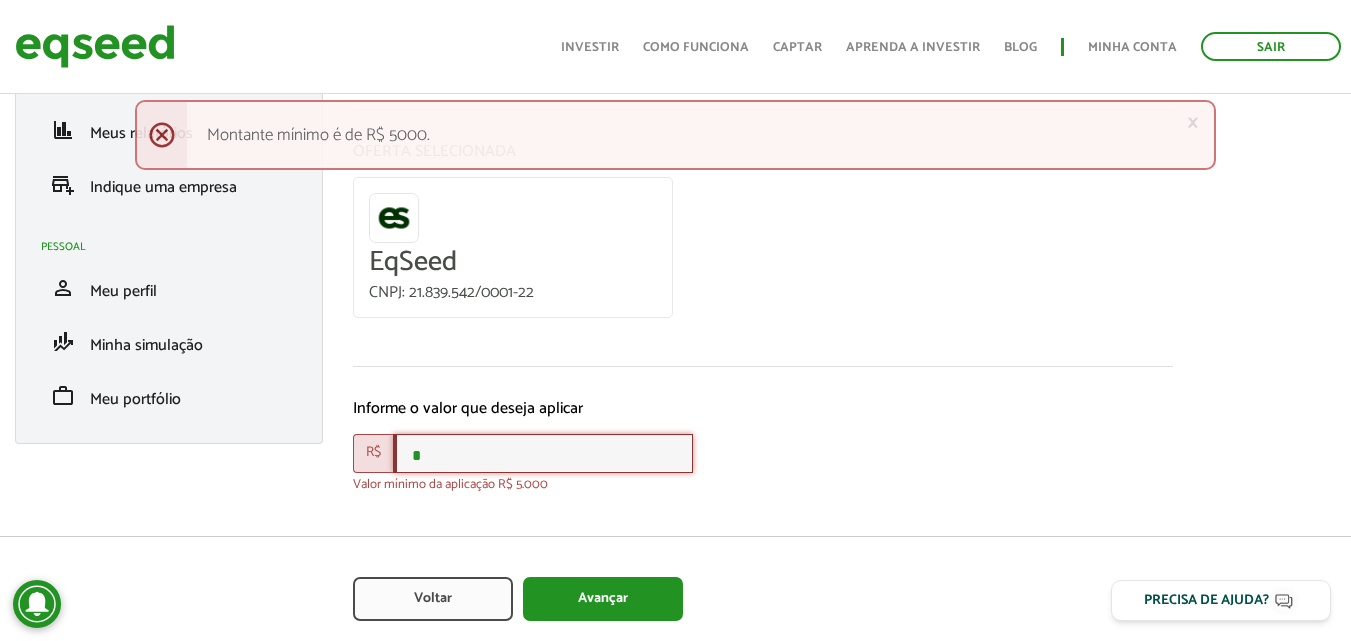 click on "*" at bounding box center (543, 453) 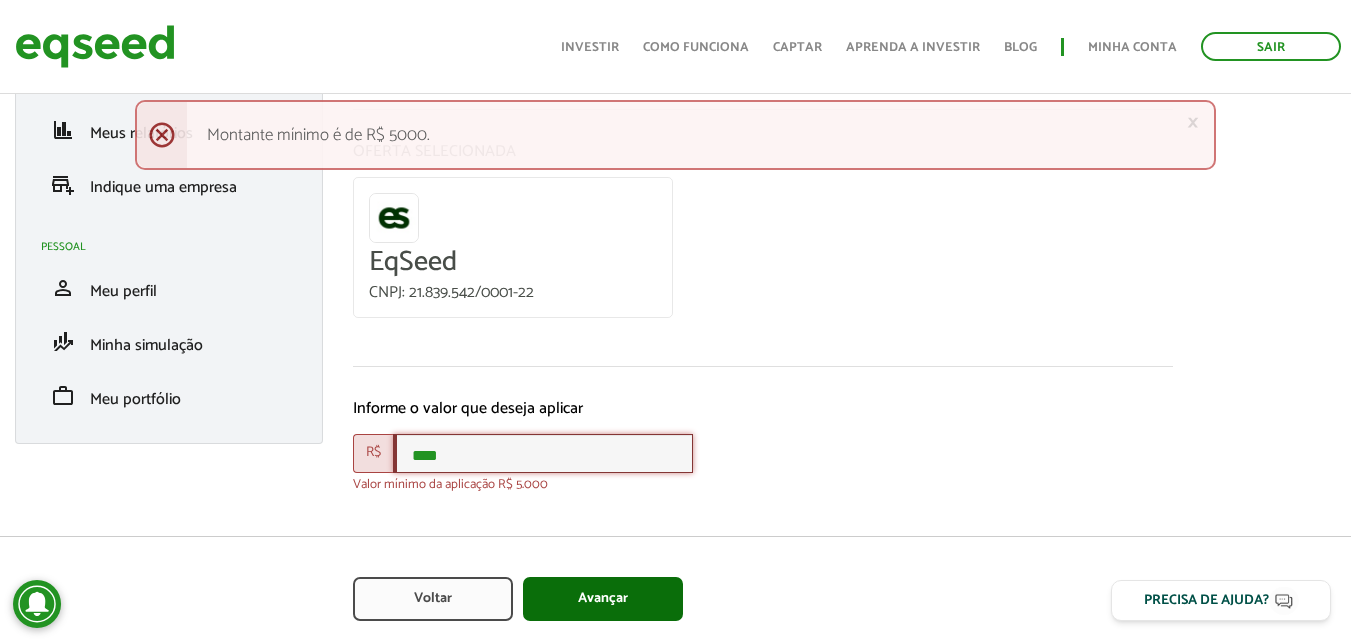 type on "****" 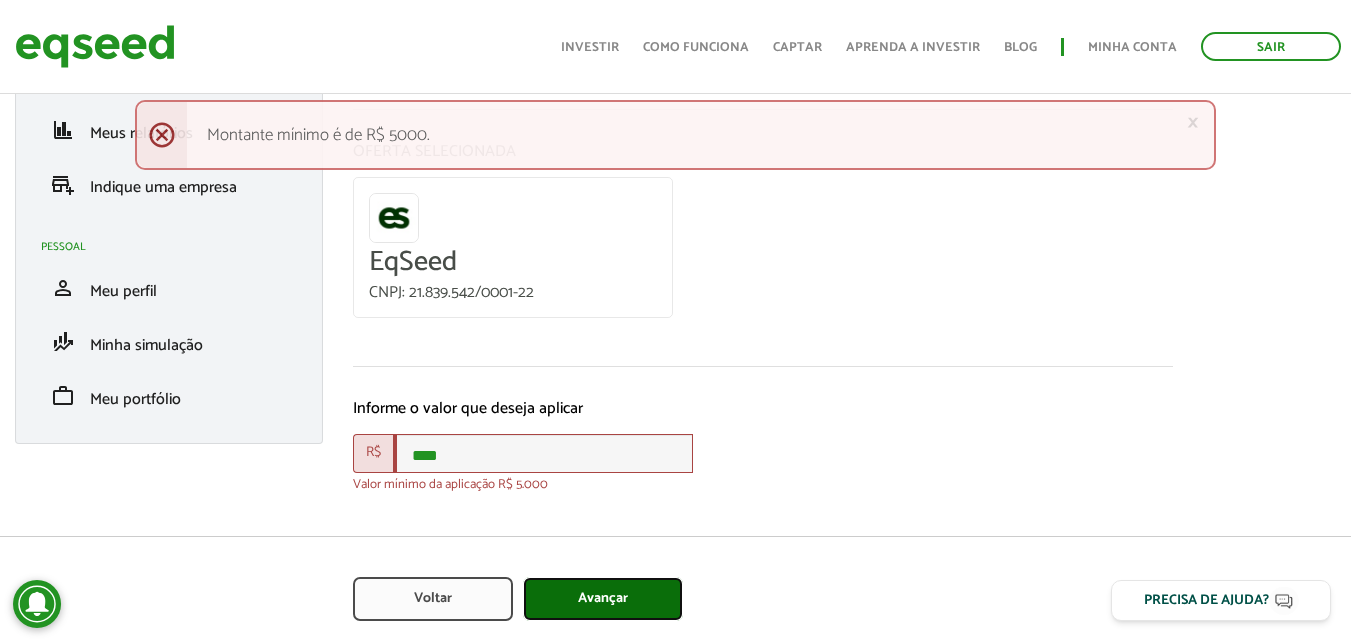 click on "Avançar" at bounding box center (603, 599) 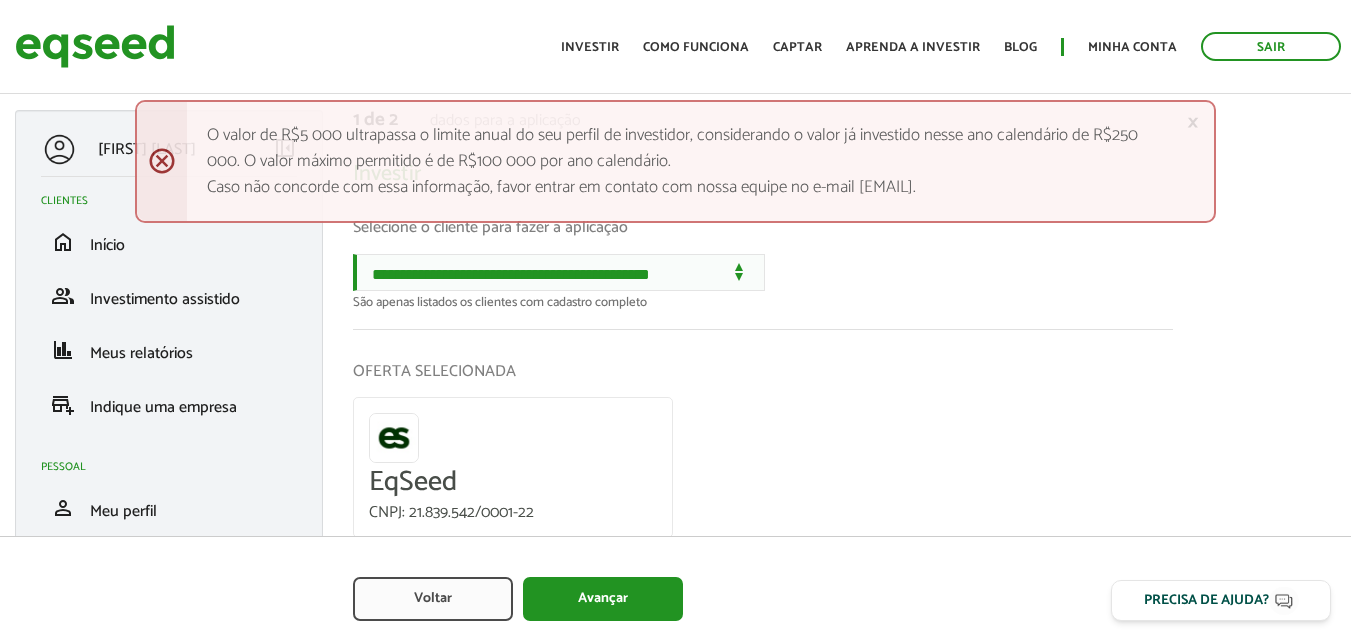 scroll, scrollTop: 0, scrollLeft: 0, axis: both 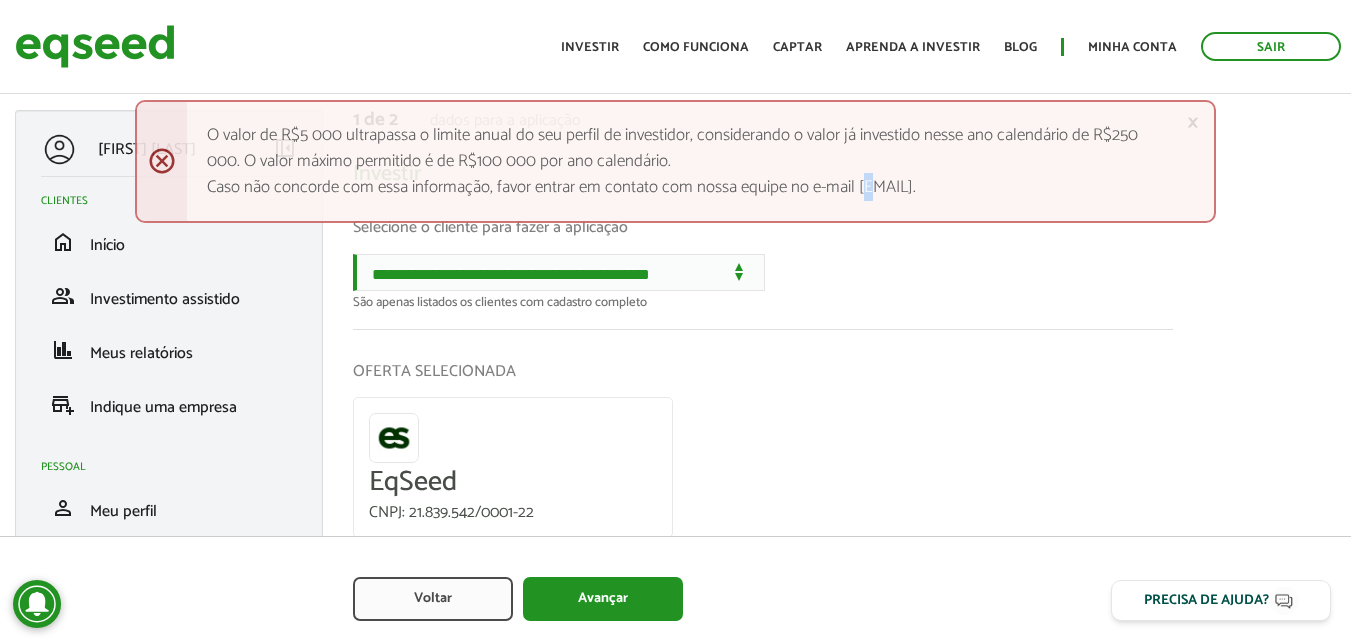drag, startPoint x: 859, startPoint y: 188, endPoint x: 1036, endPoint y: 191, distance: 177.02542 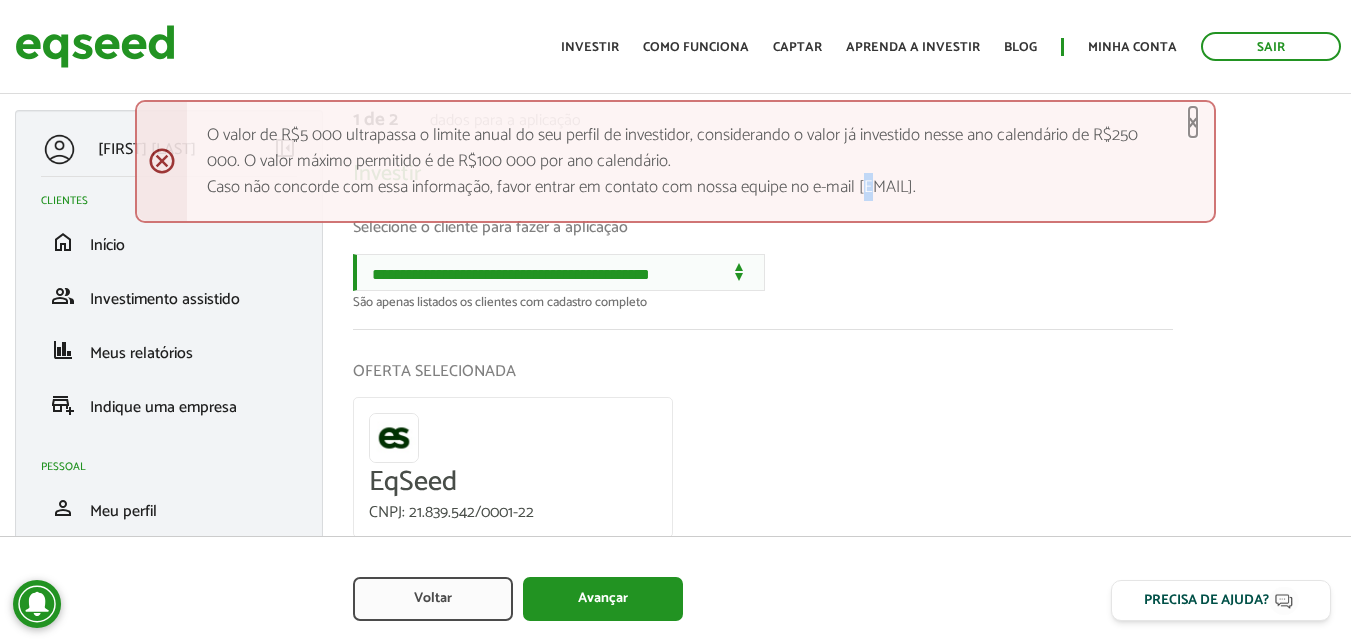 click on "×" at bounding box center (1193, 122) 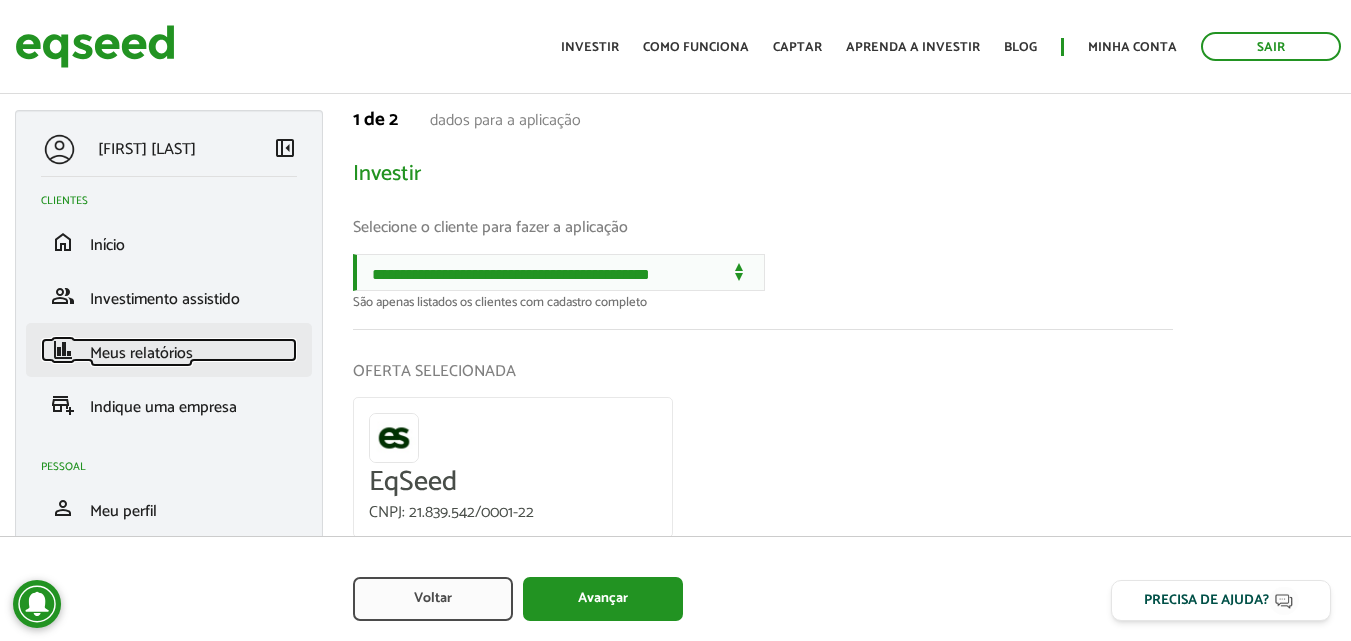 click on "Meus relatórios" at bounding box center (141, 353) 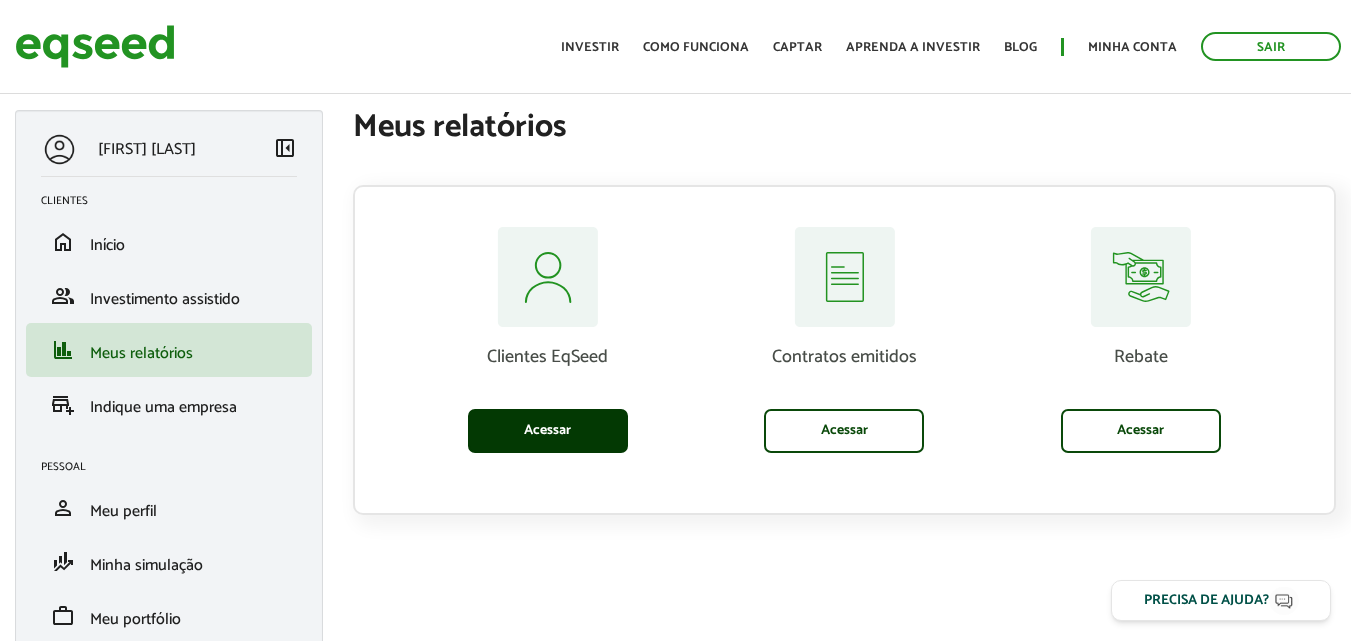 scroll, scrollTop: 0, scrollLeft: 0, axis: both 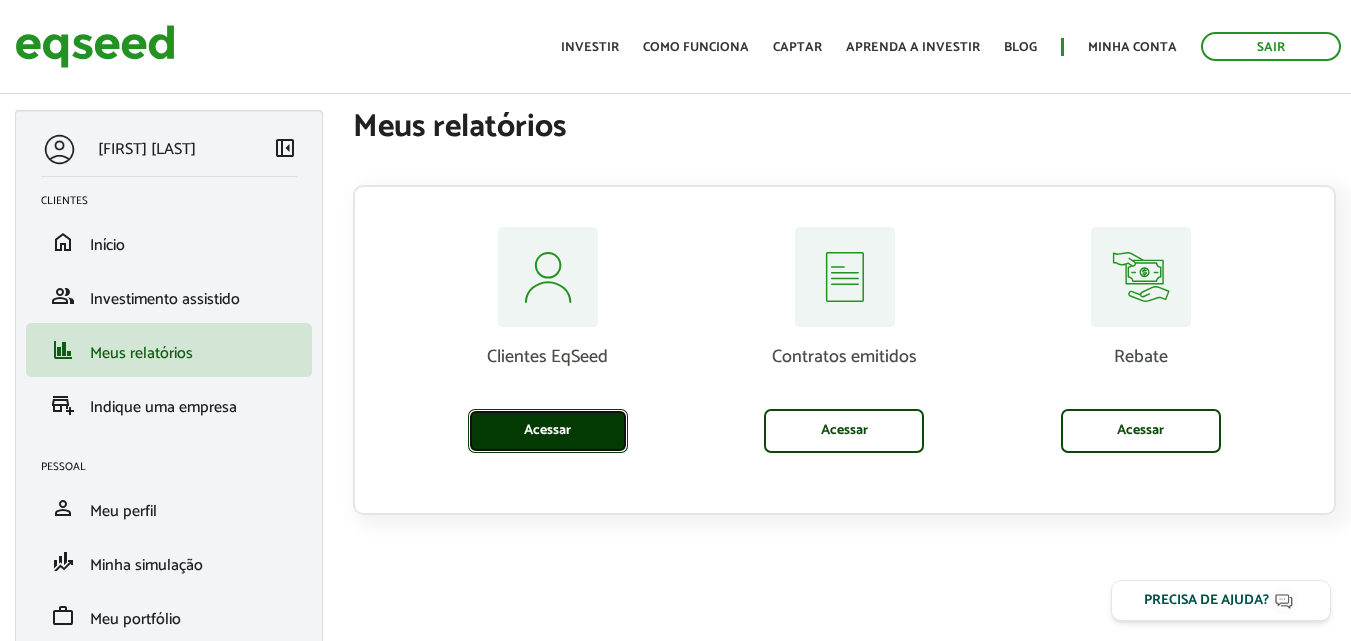 click on "Acessar" at bounding box center (548, 431) 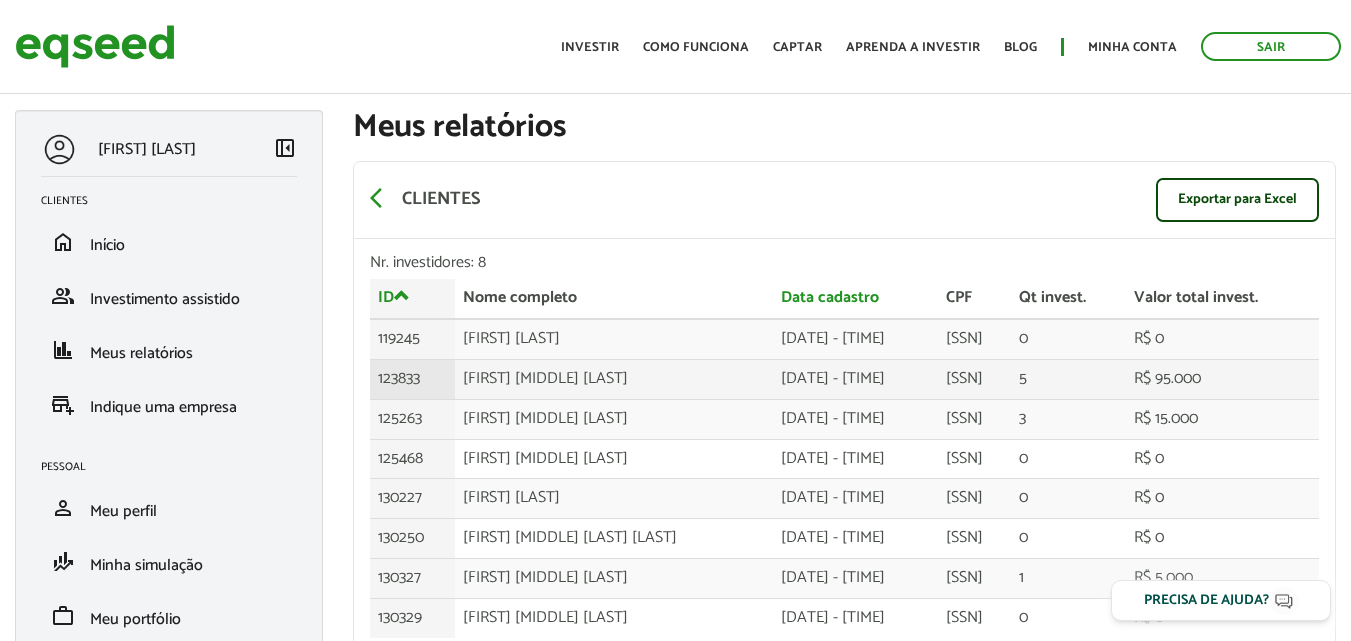 scroll, scrollTop: 0, scrollLeft: 0, axis: both 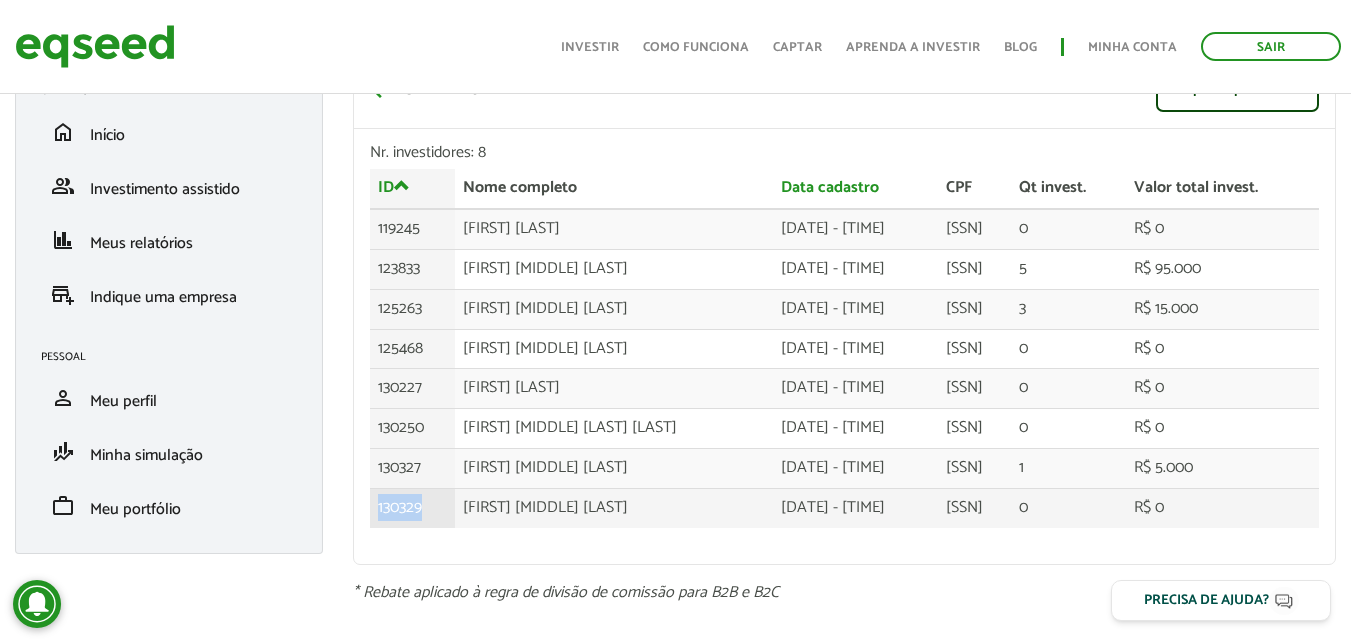 drag, startPoint x: 421, startPoint y: 617, endPoint x: 372, endPoint y: 494, distance: 132.40091 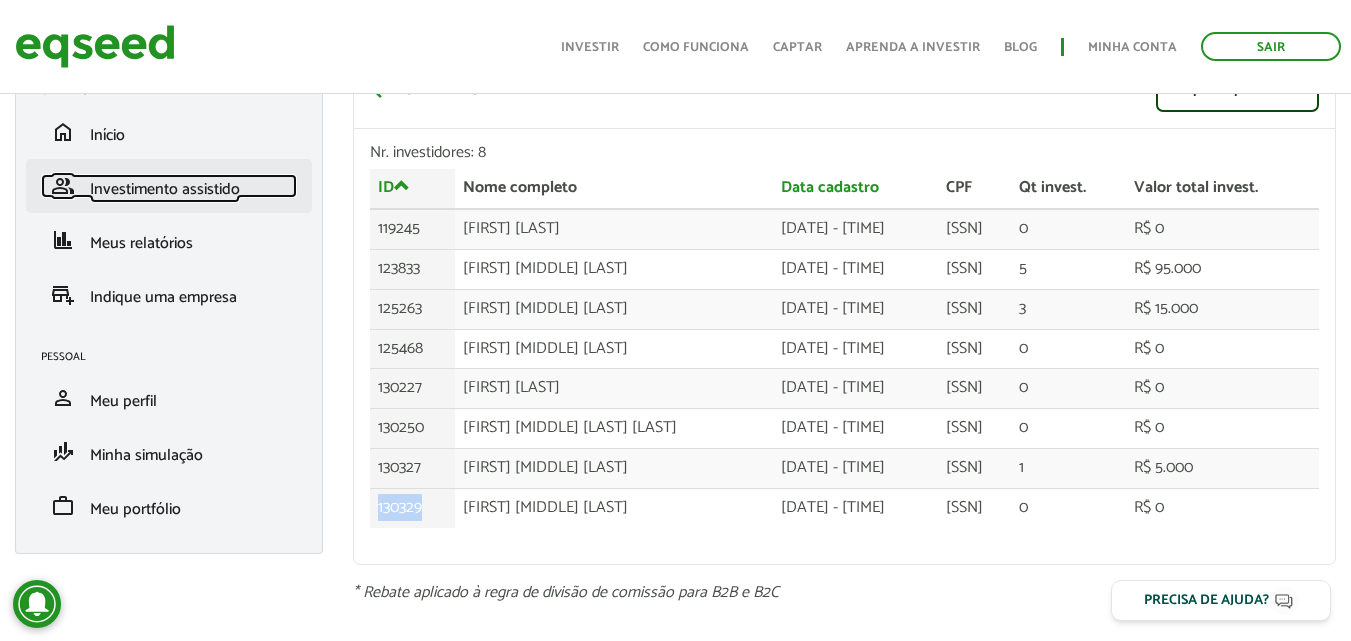 click on "Investimento assistido" at bounding box center (165, 189) 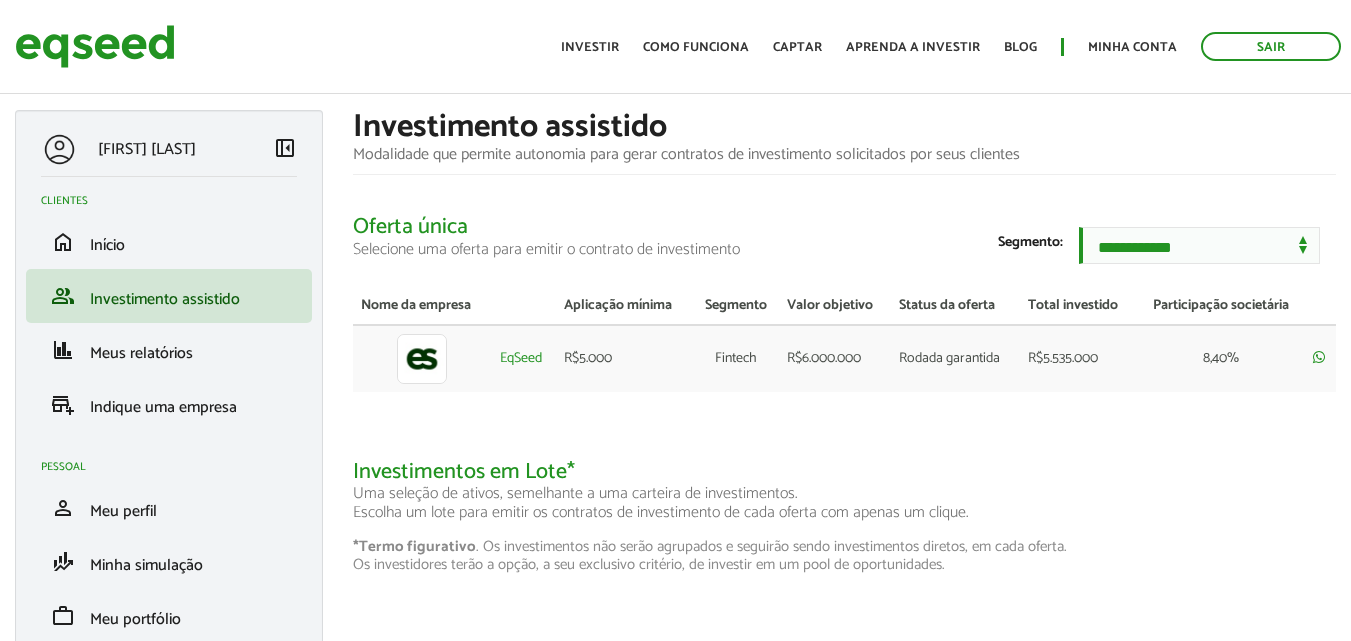 scroll, scrollTop: 0, scrollLeft: 0, axis: both 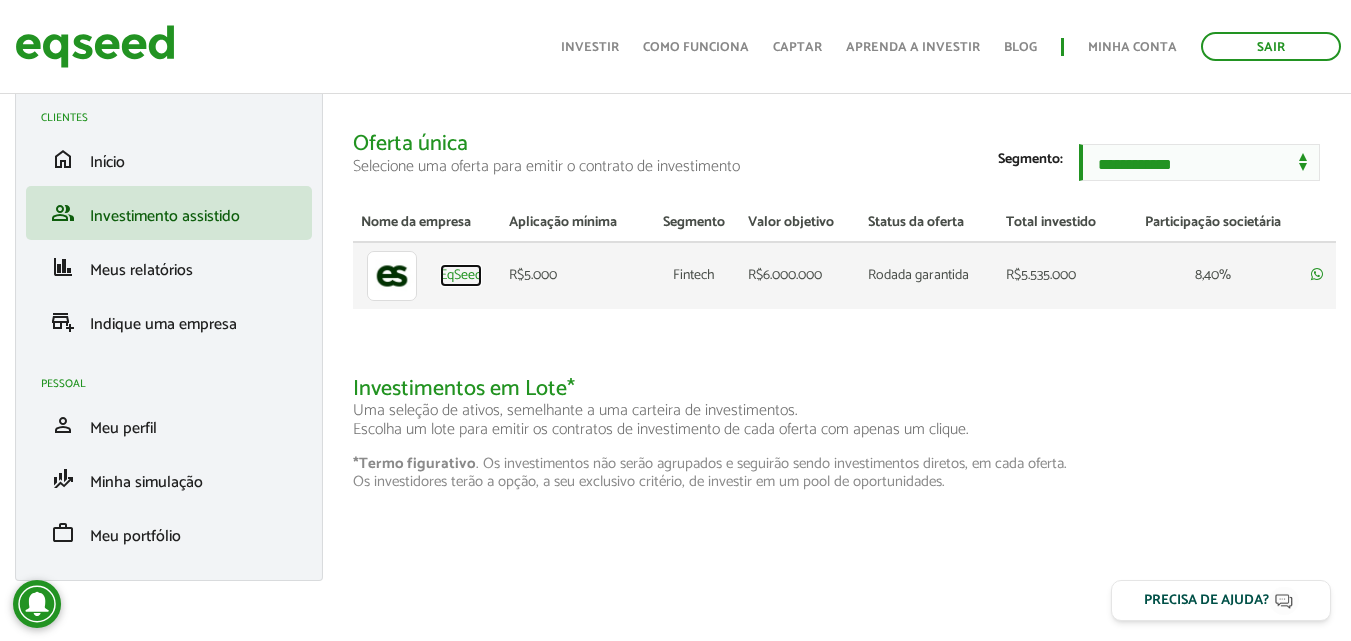 click on "EqSeed" at bounding box center [461, 276] 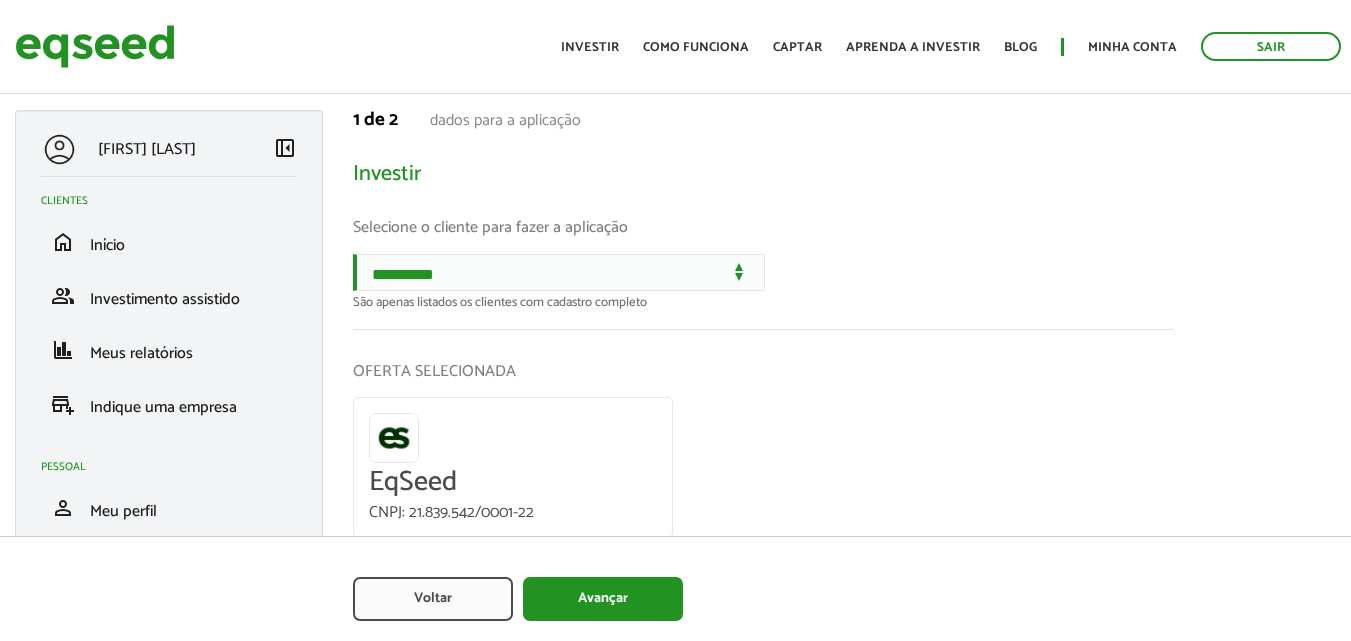 click on "**********" at bounding box center (559, 272) 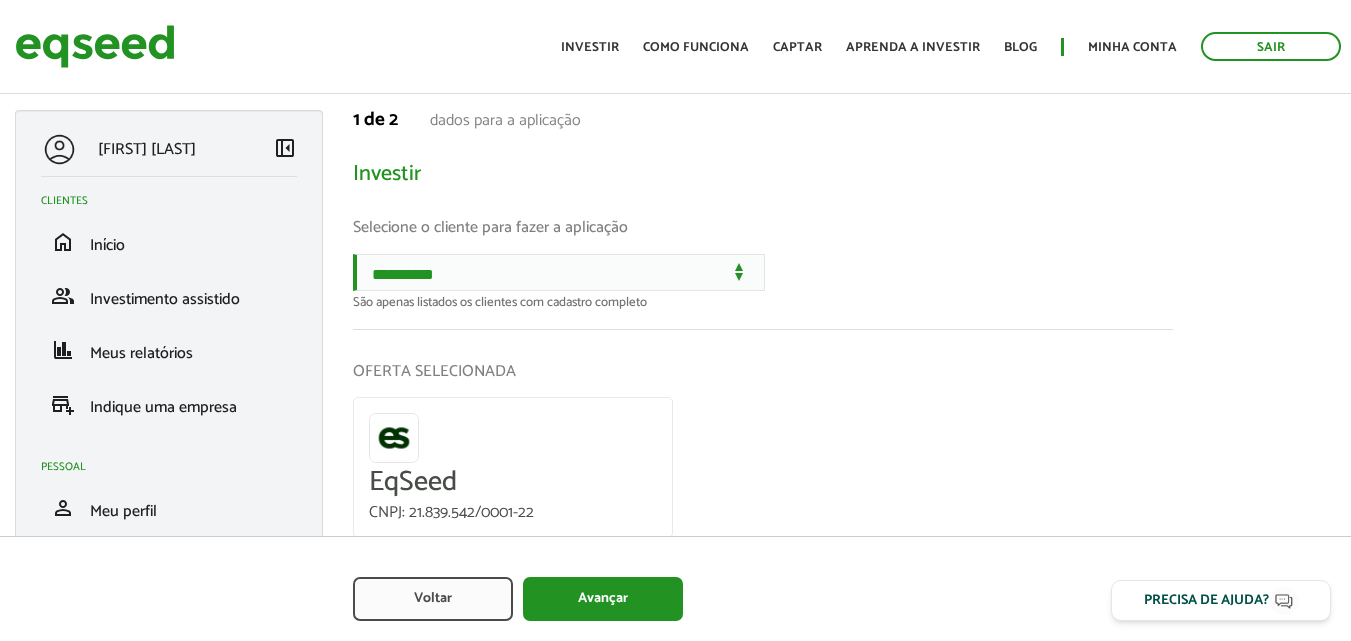 scroll, scrollTop: 0, scrollLeft: 0, axis: both 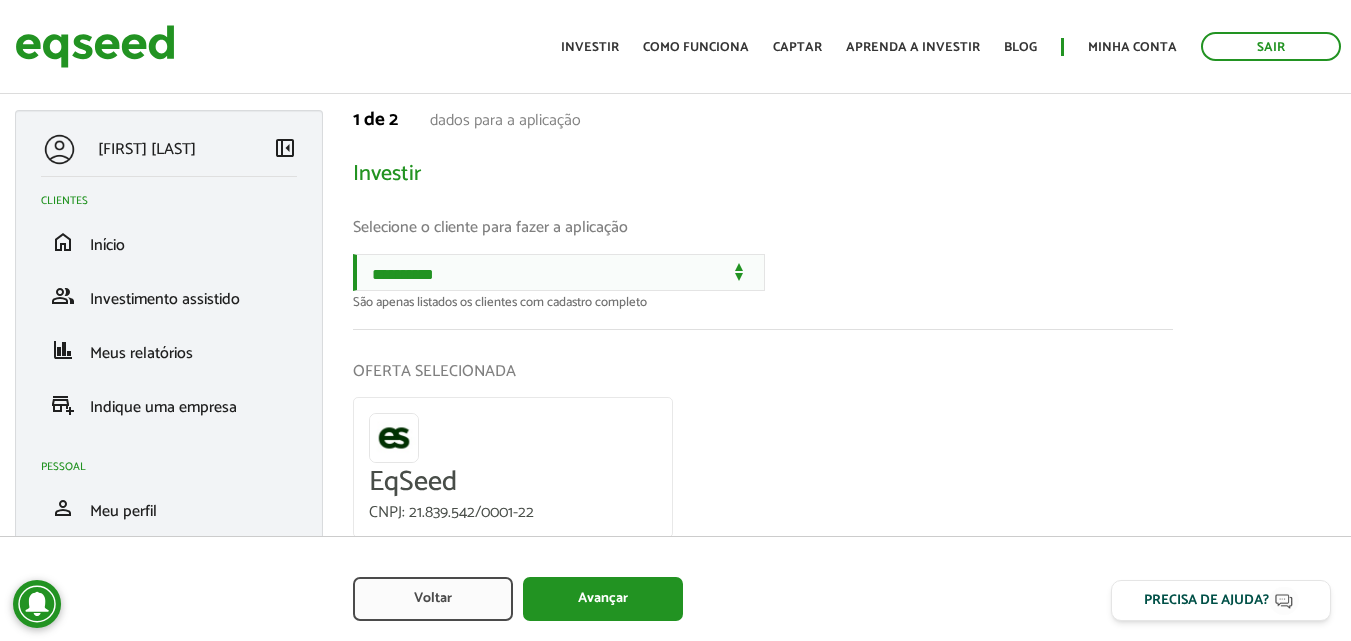 select on "******" 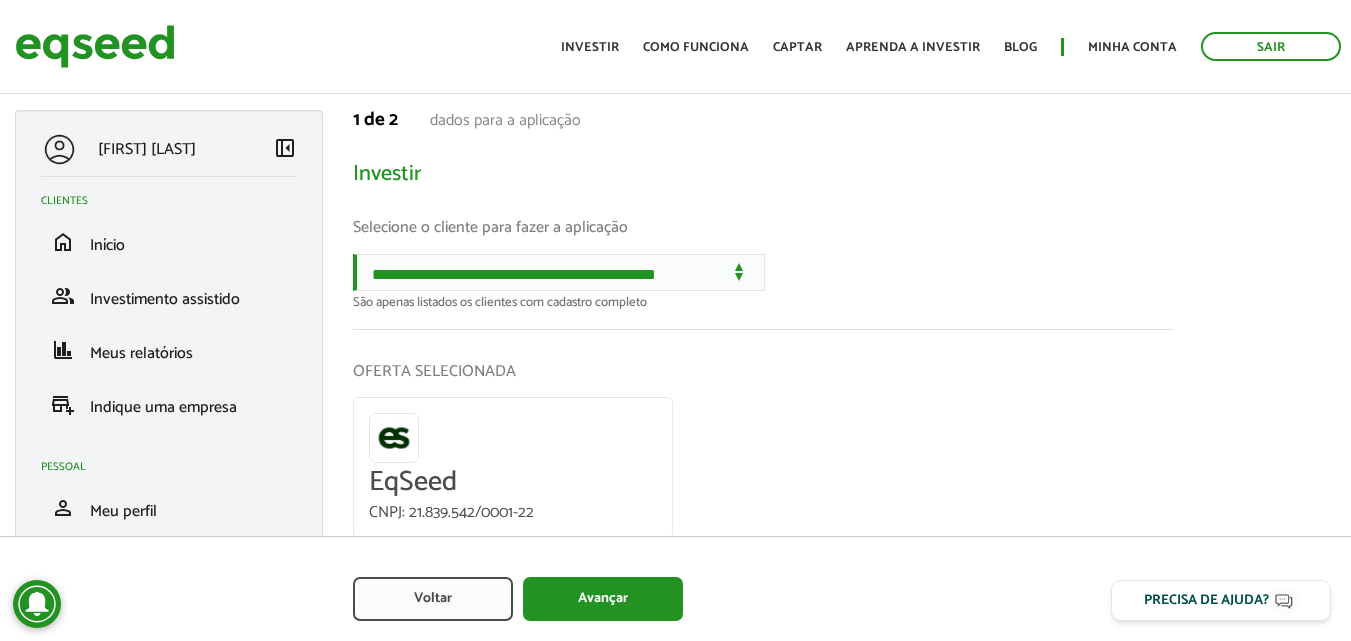 click on "**********" at bounding box center (559, 272) 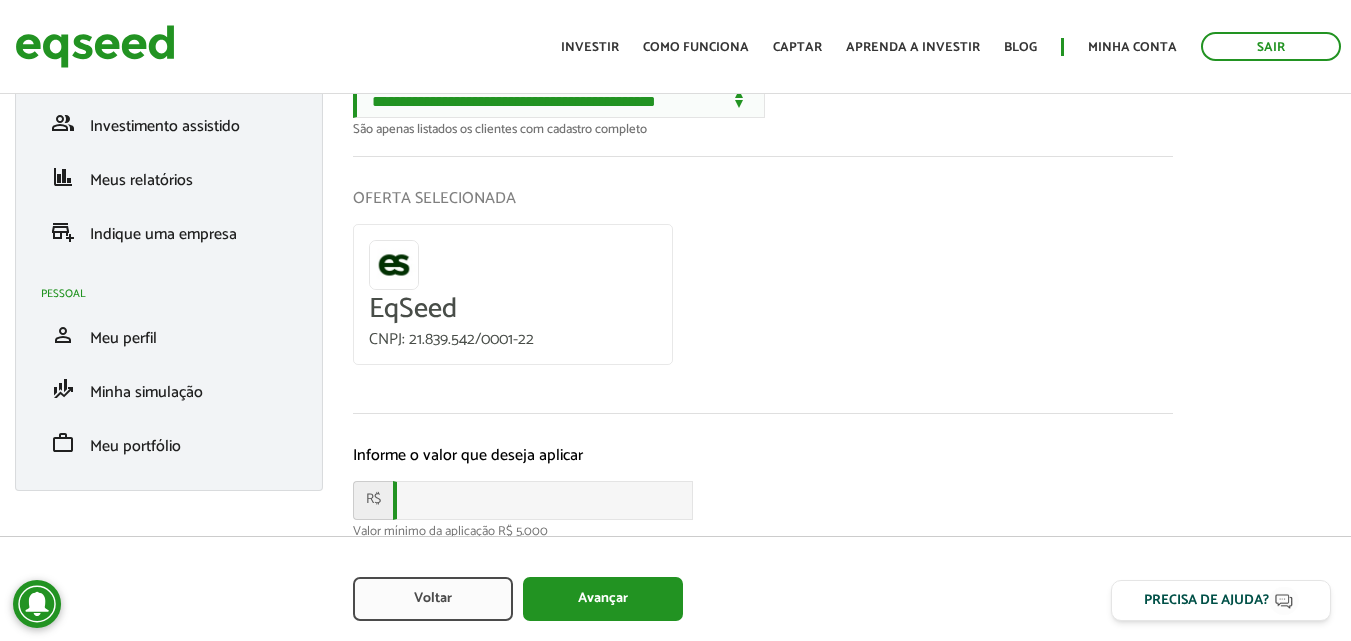 scroll, scrollTop: 242, scrollLeft: 0, axis: vertical 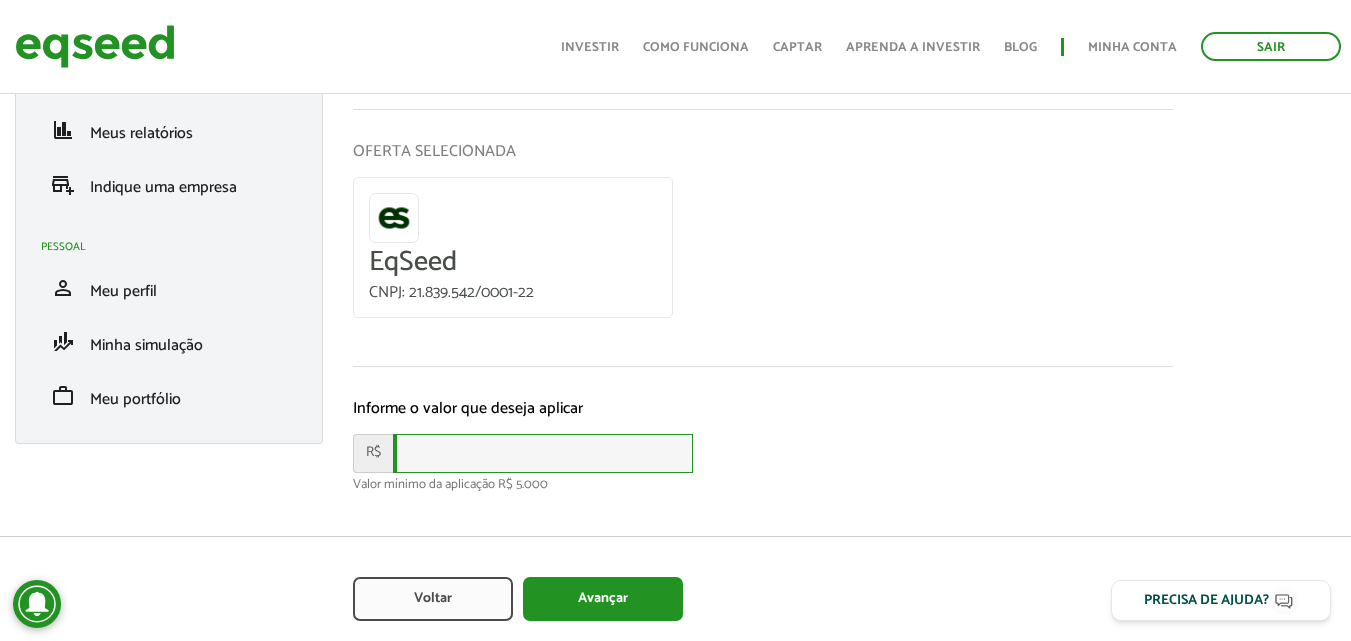 click at bounding box center [543, 453] 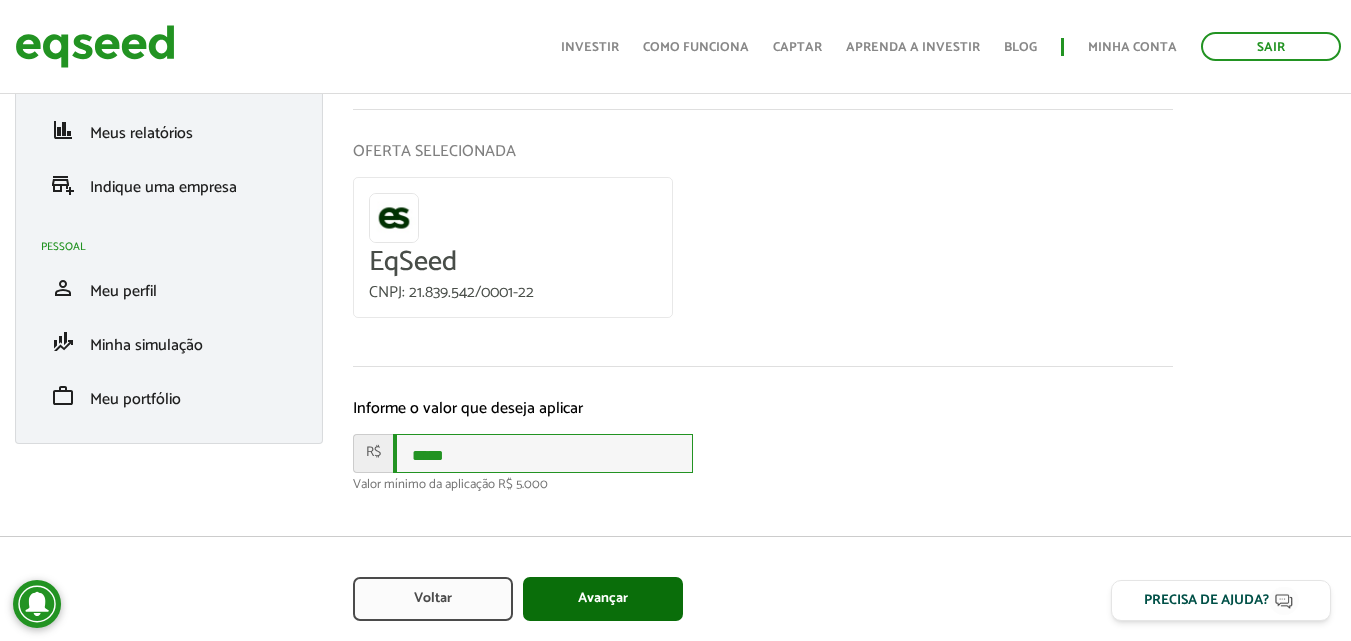 type on "*****" 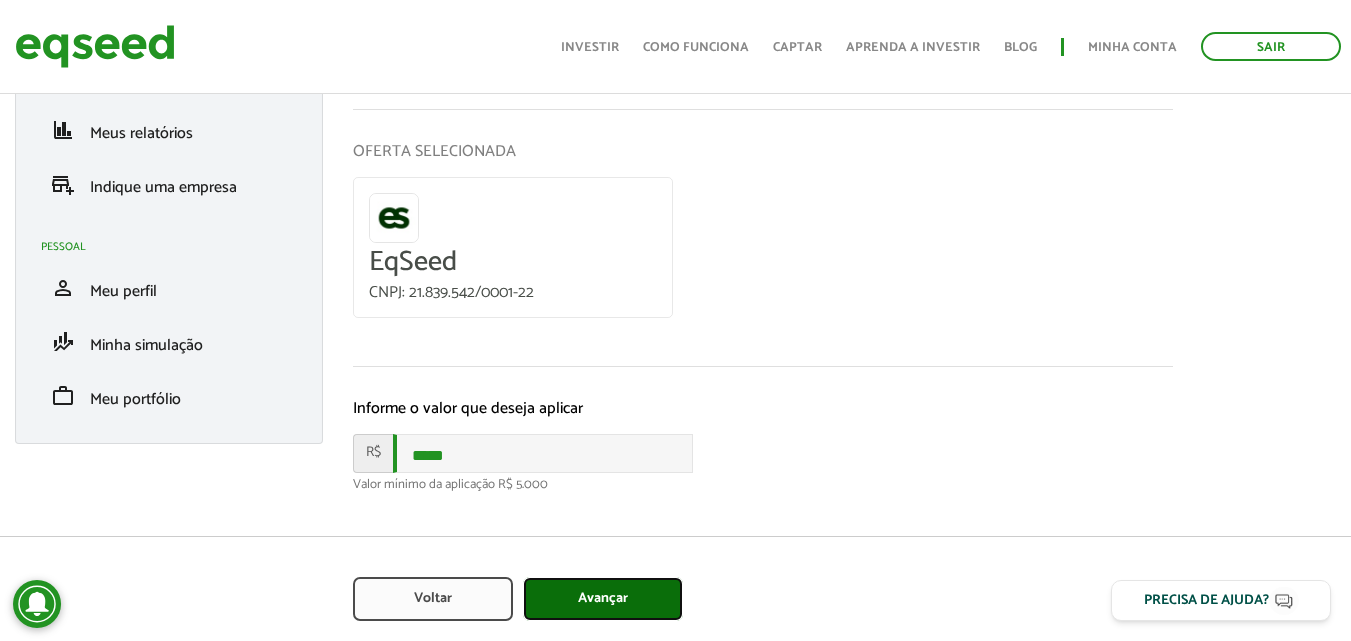 click on "Avançar" at bounding box center [603, 599] 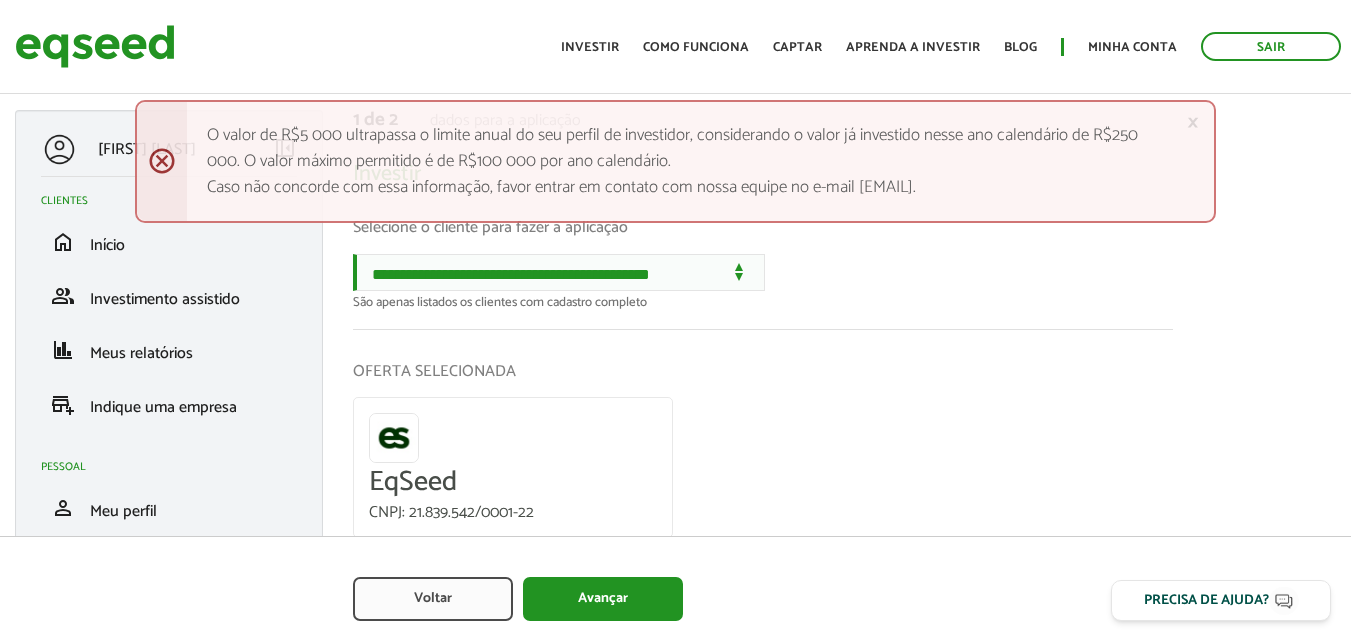 scroll, scrollTop: 0, scrollLeft: 0, axis: both 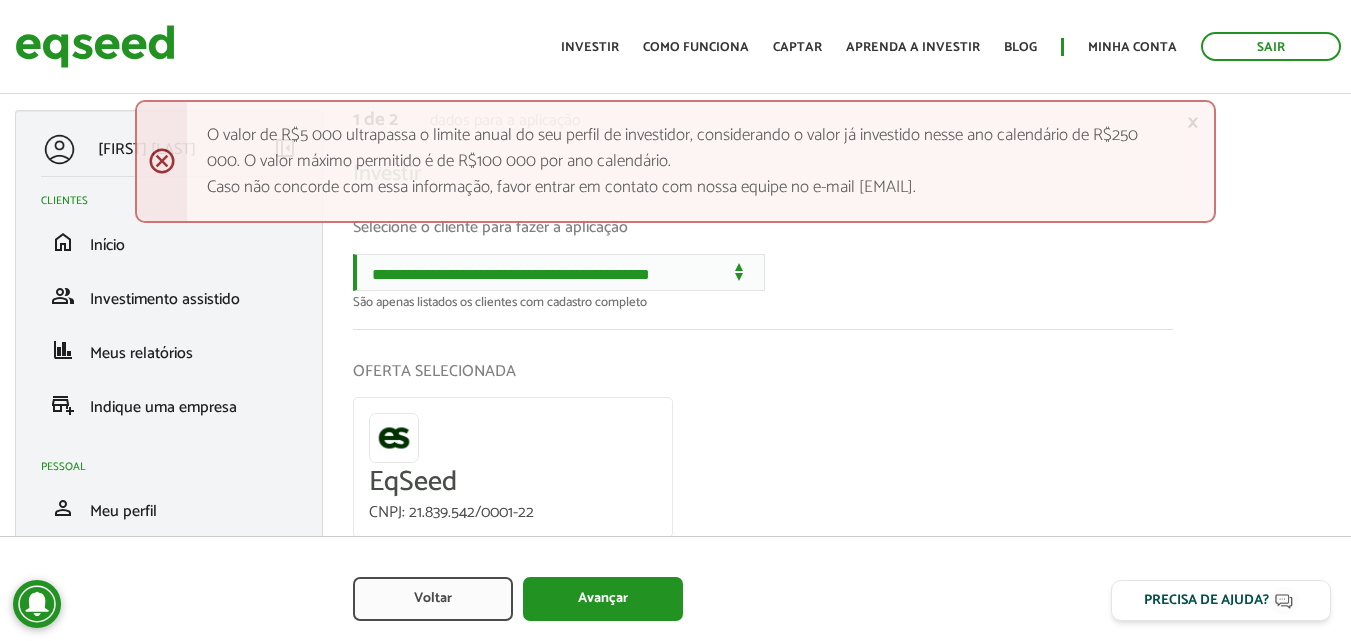 click on "×
Menssagem de erro
O valor de R$5 000 ultrapassa o limite anual do seu perfil de investidor, considerando o valor já investido nesse ano calendário de R$250 000. O valor máximo permitido é de R$100 000 por ano calendário.
Caso não concorde com essa informação, favor entrar em contato com nossa equipe no e-mail investidores@eqseed.com." at bounding box center [675, 161] 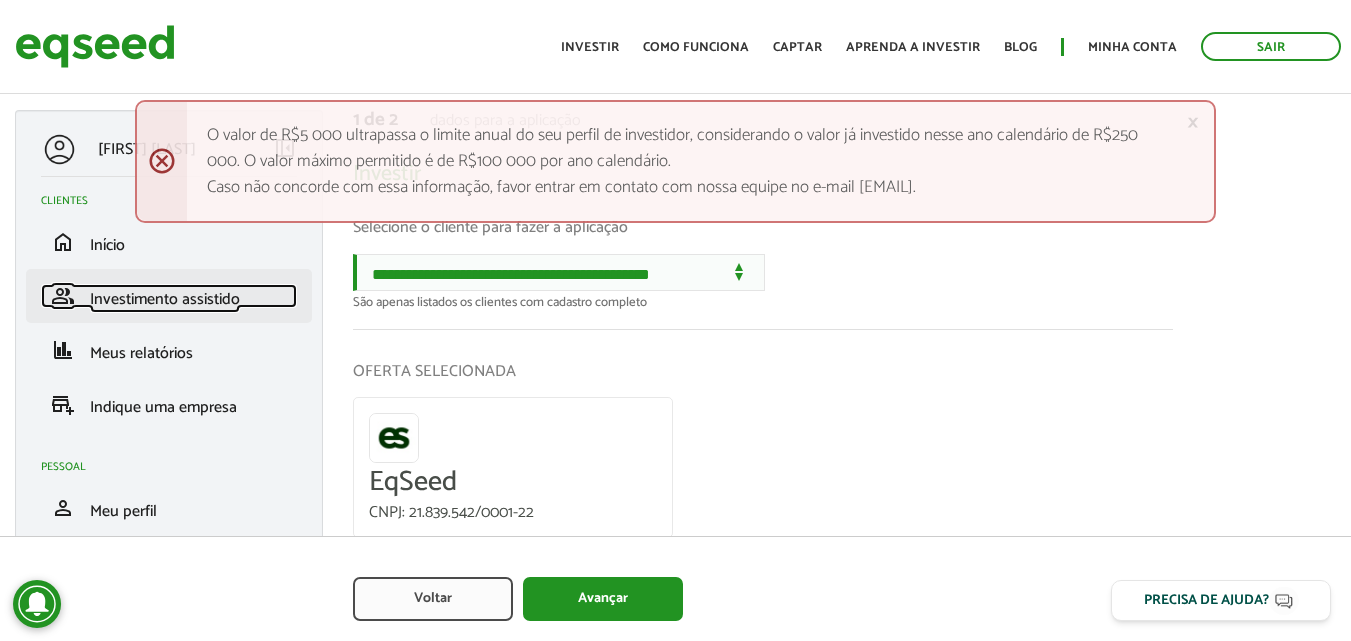 click on "Investimento assistido" at bounding box center [165, 299] 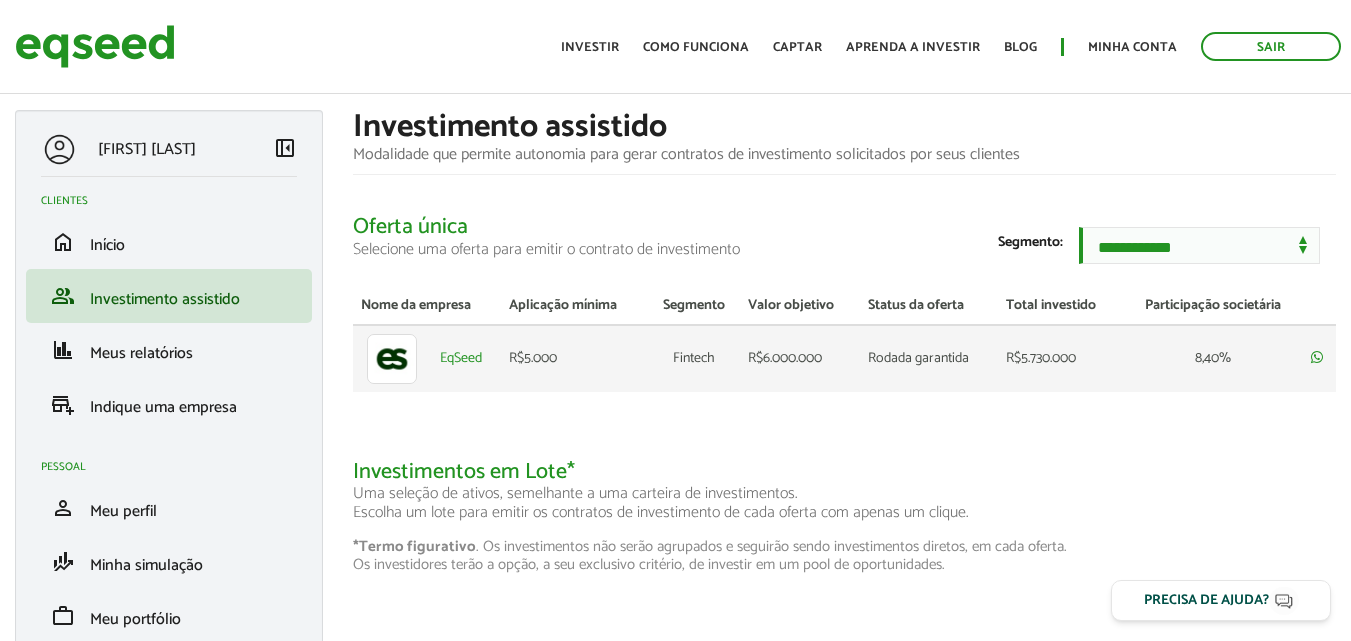 click on "R$5.000" at bounding box center (574, 358) 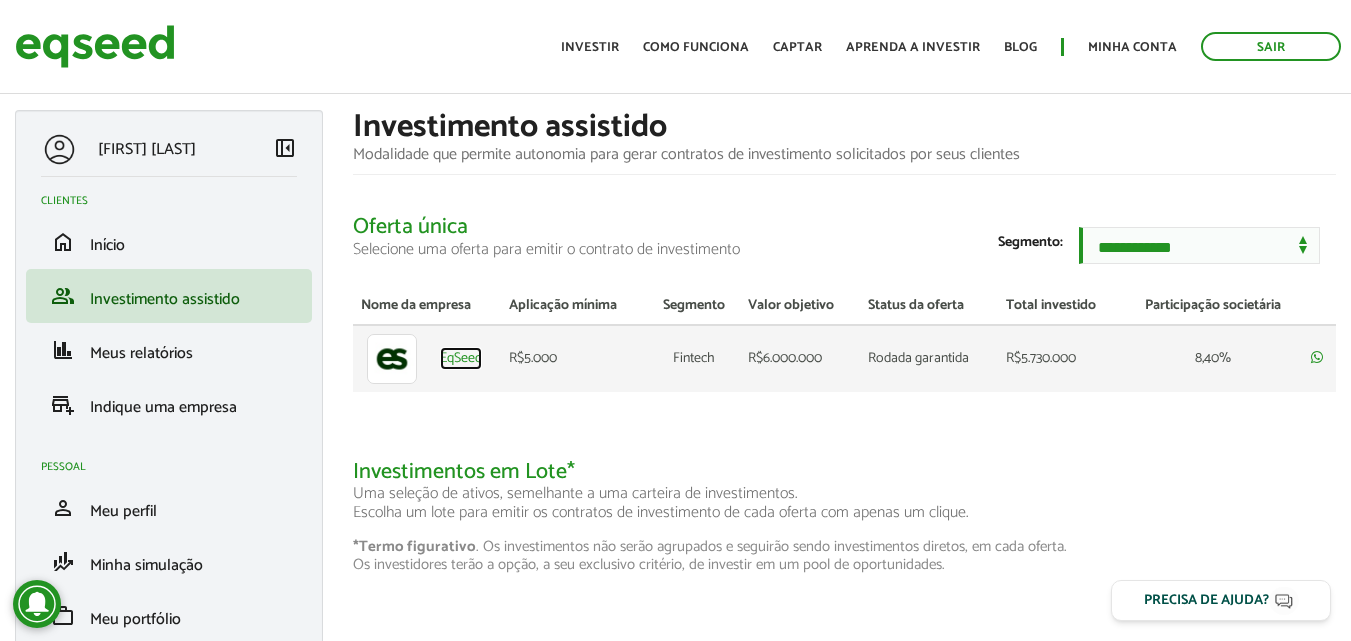 click on "EqSeed" at bounding box center [461, 359] 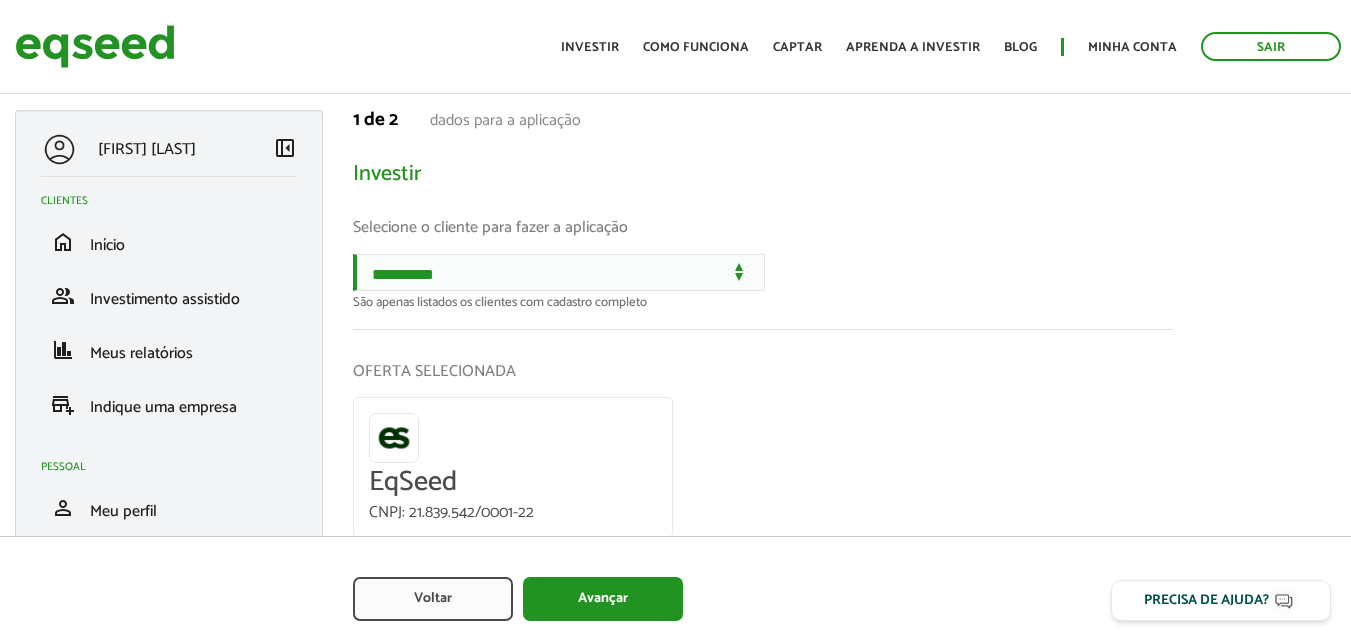scroll, scrollTop: 0, scrollLeft: 0, axis: both 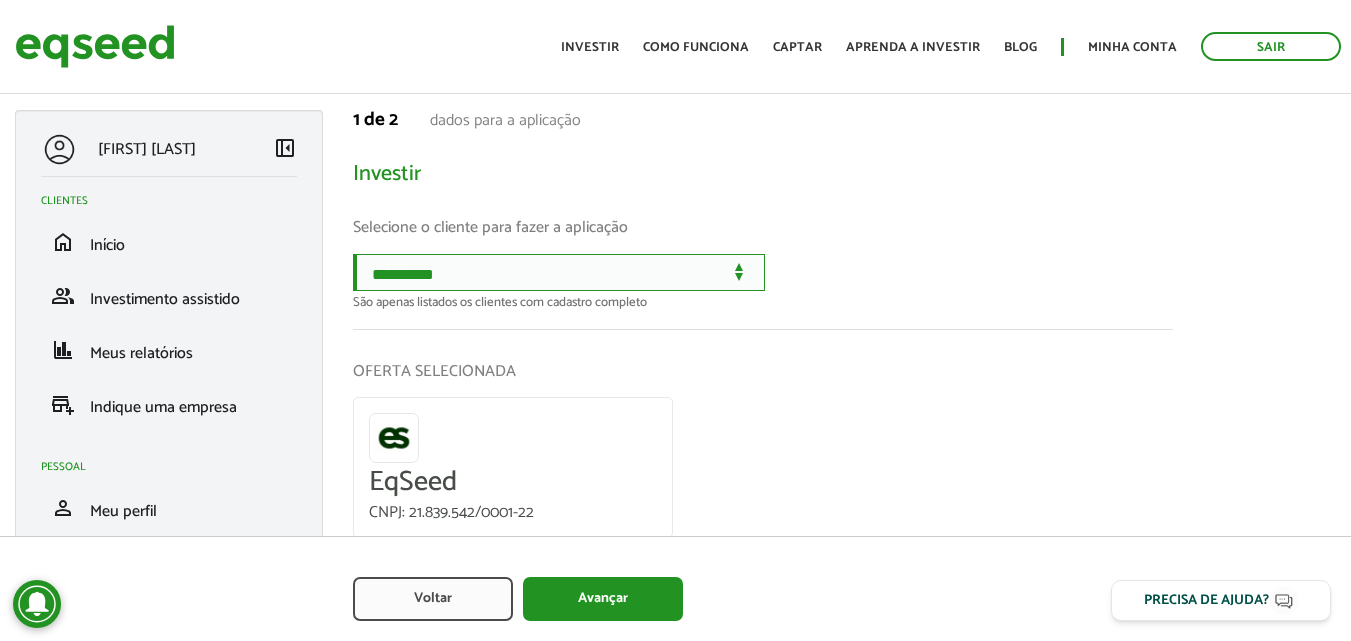 click on "**********" at bounding box center [559, 272] 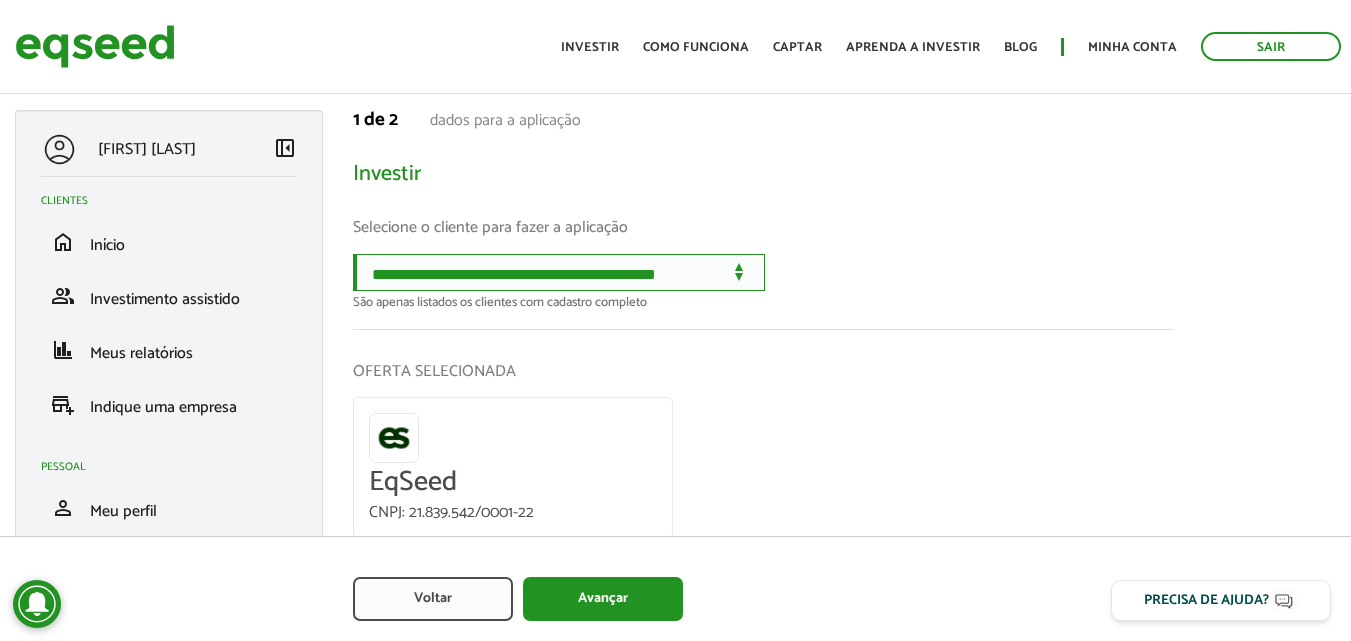 click on "**********" at bounding box center (559, 272) 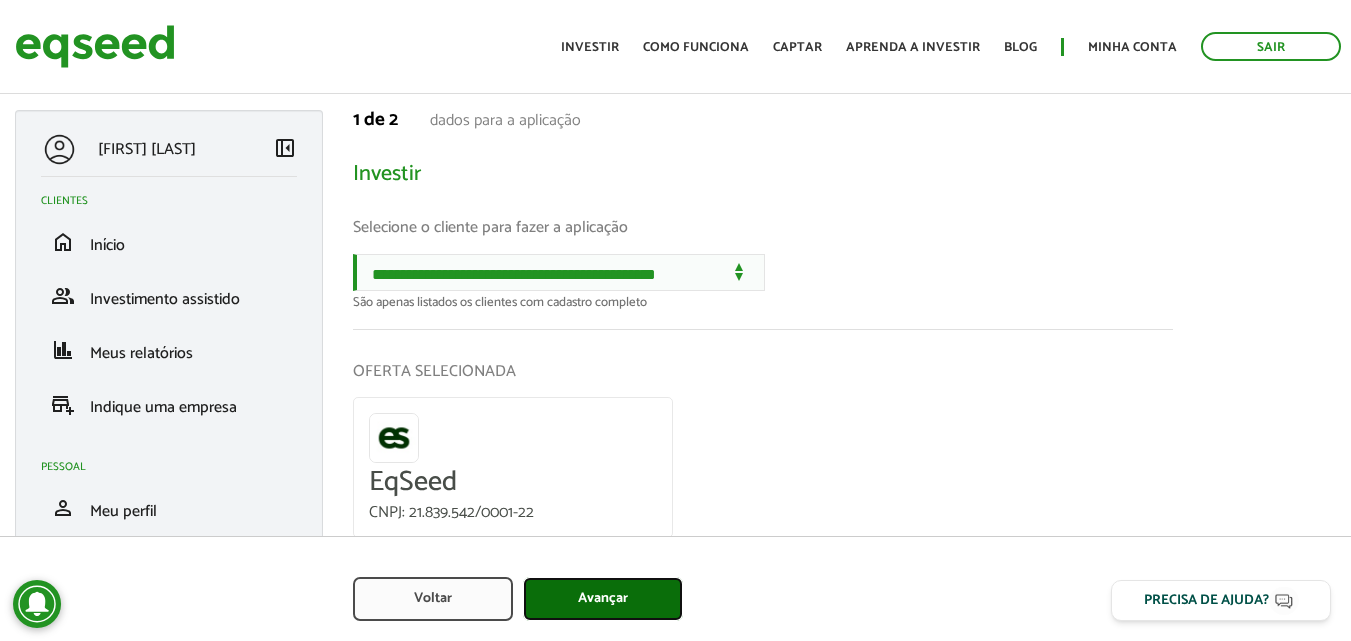 click on "Avançar" at bounding box center (603, 599) 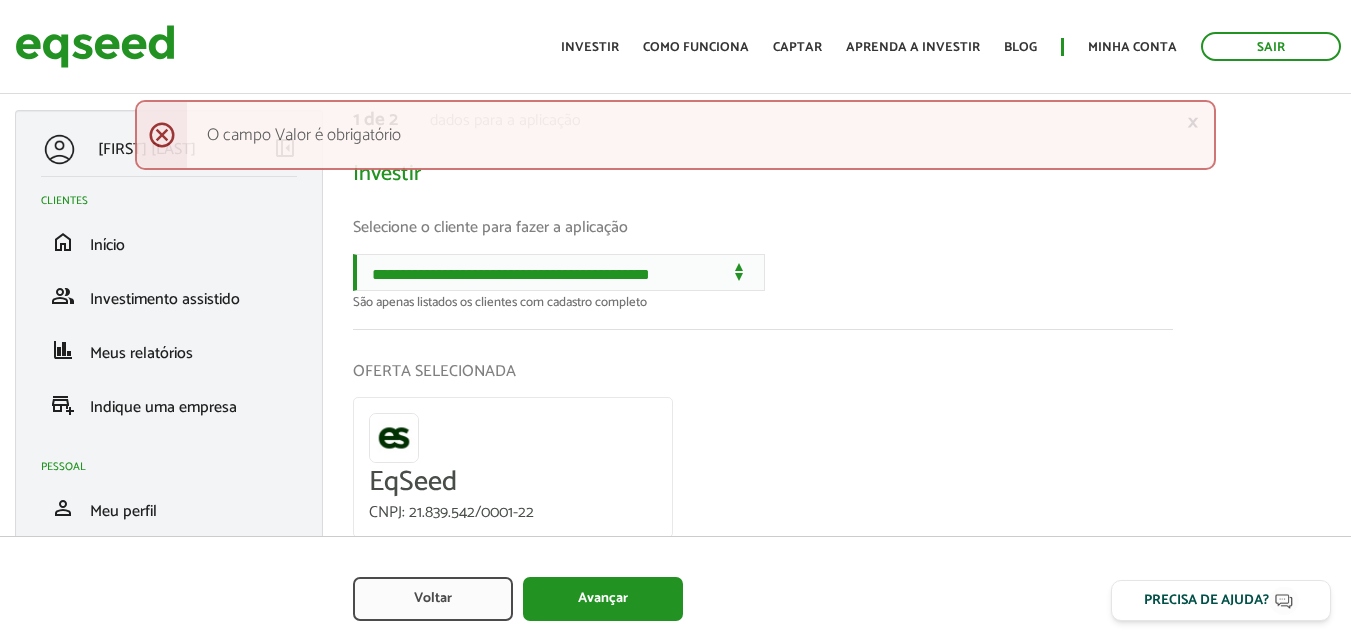 scroll, scrollTop: 0, scrollLeft: 0, axis: both 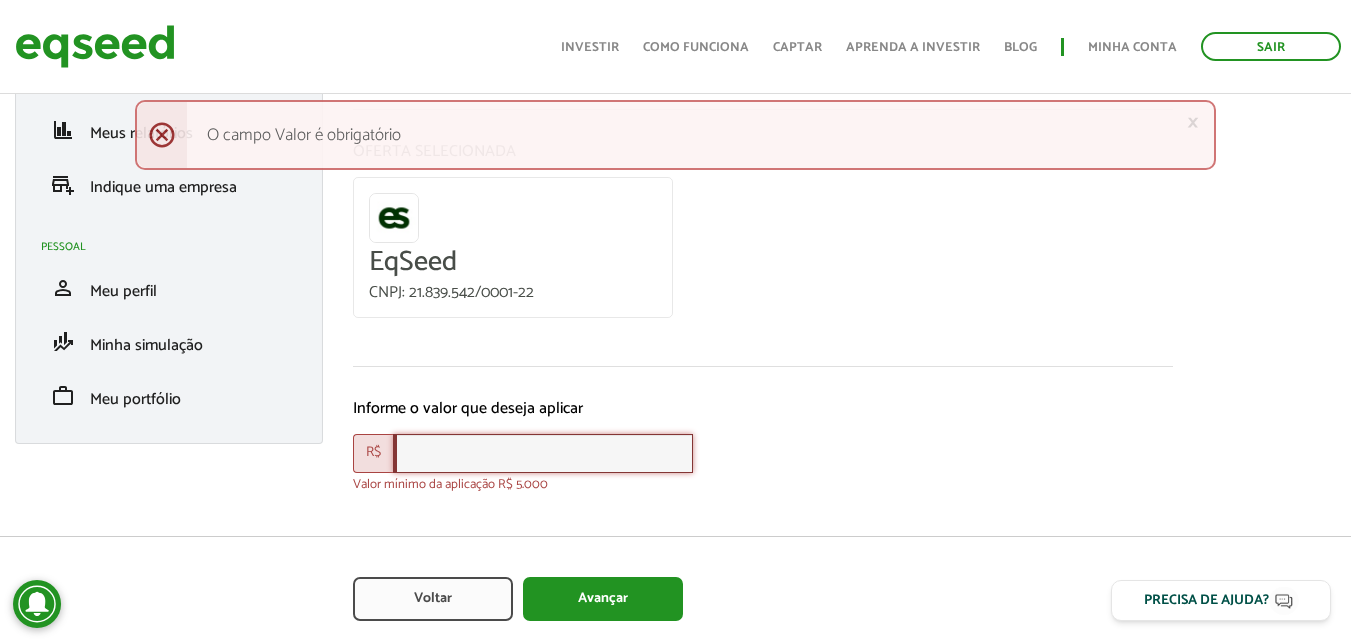 click at bounding box center [543, 453] 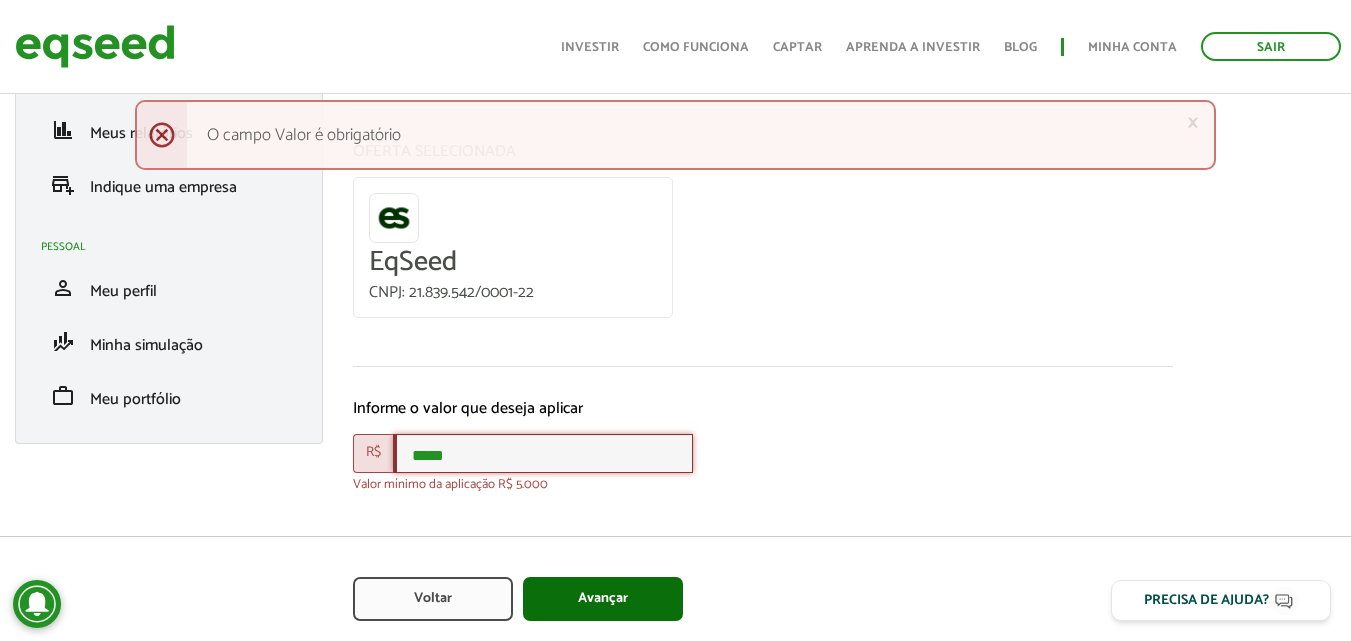 type on "*****" 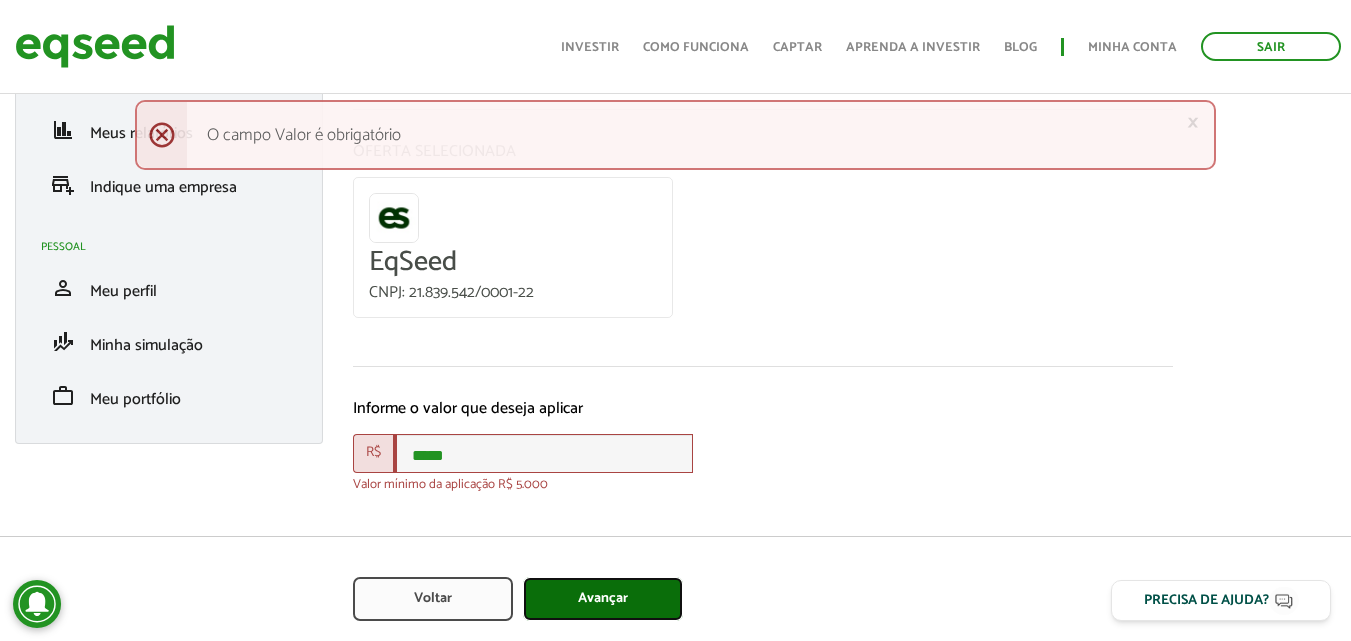 click on "Avançar" at bounding box center (603, 599) 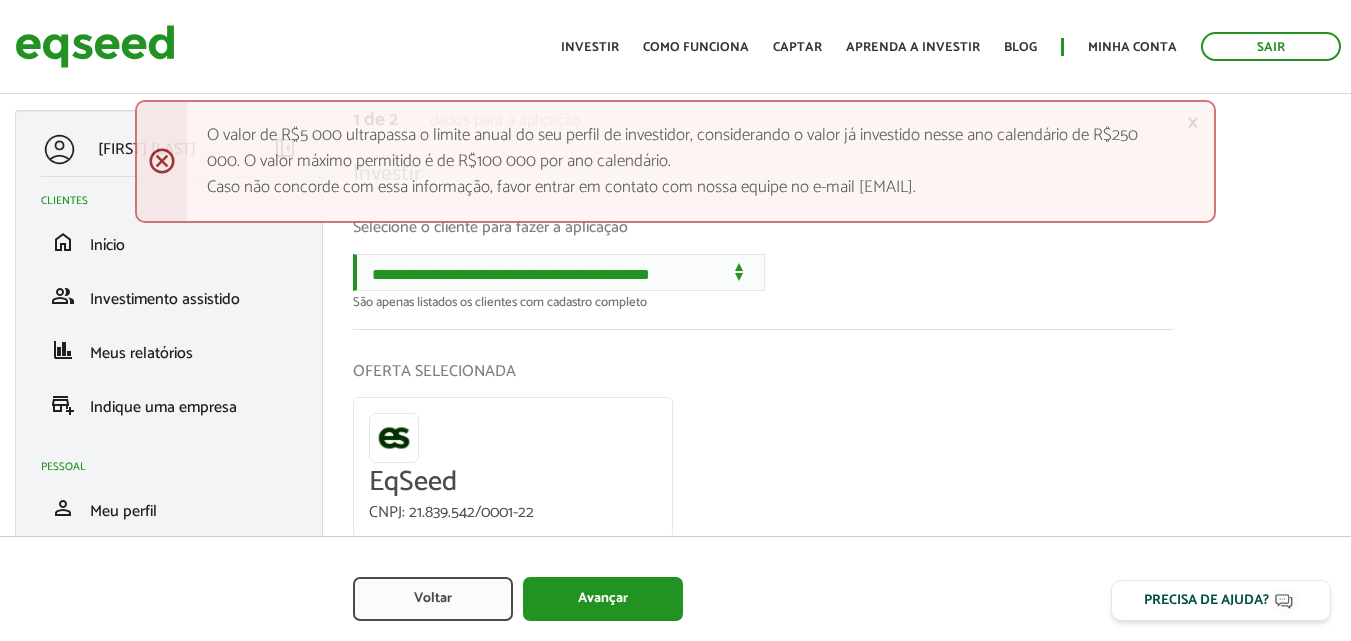scroll, scrollTop: 0, scrollLeft: 0, axis: both 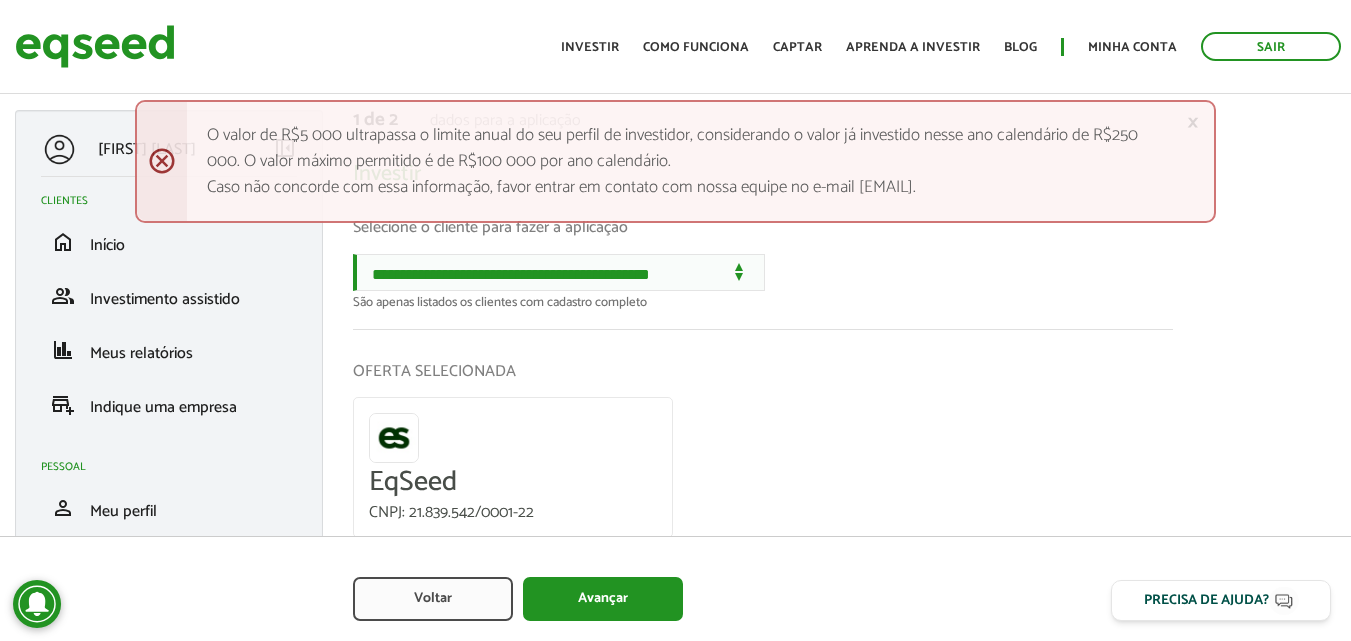 click on "×
Menssagem de erro
O valor de R$5 000 ultrapassa o limite anual do seu perfil de investidor, considerando o valor já investido nesse ano calendário de R$250 000. O valor máximo permitido é de R$100 000 por ano calendário.
Caso não concorde com essa informação, favor entrar em contato com nossa equipe no e-mail investidores@eqseed.com." at bounding box center [675, 161] 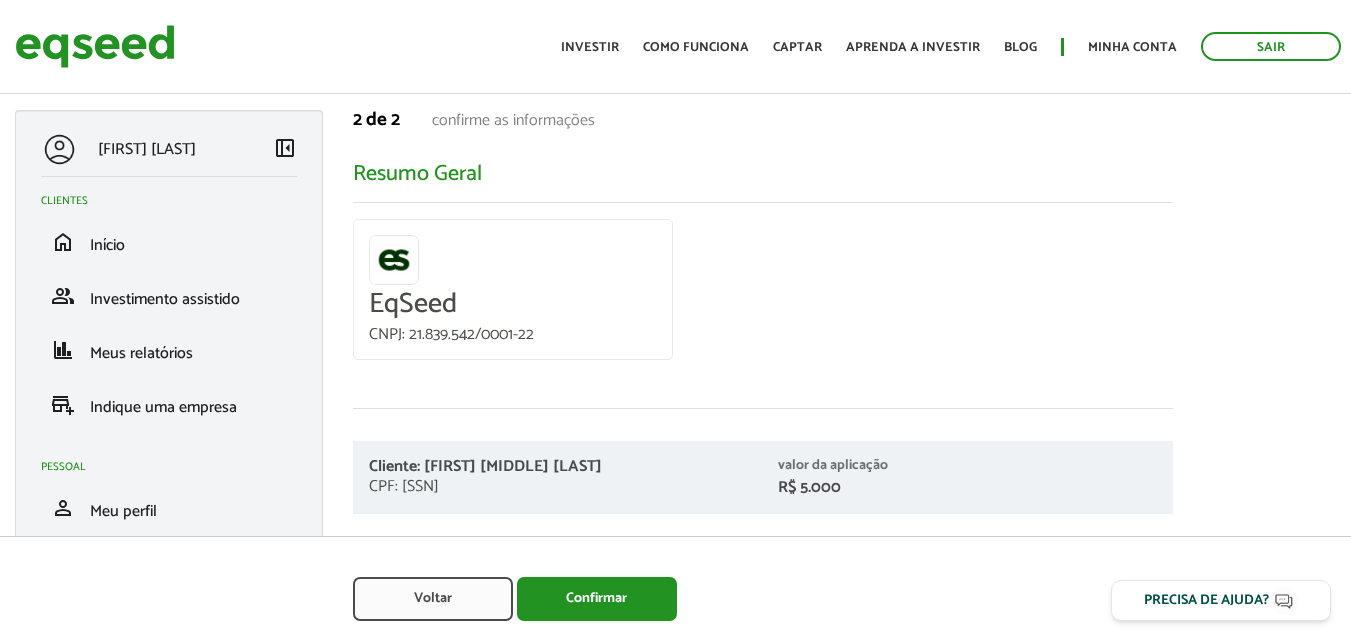 scroll, scrollTop: 0, scrollLeft: 0, axis: both 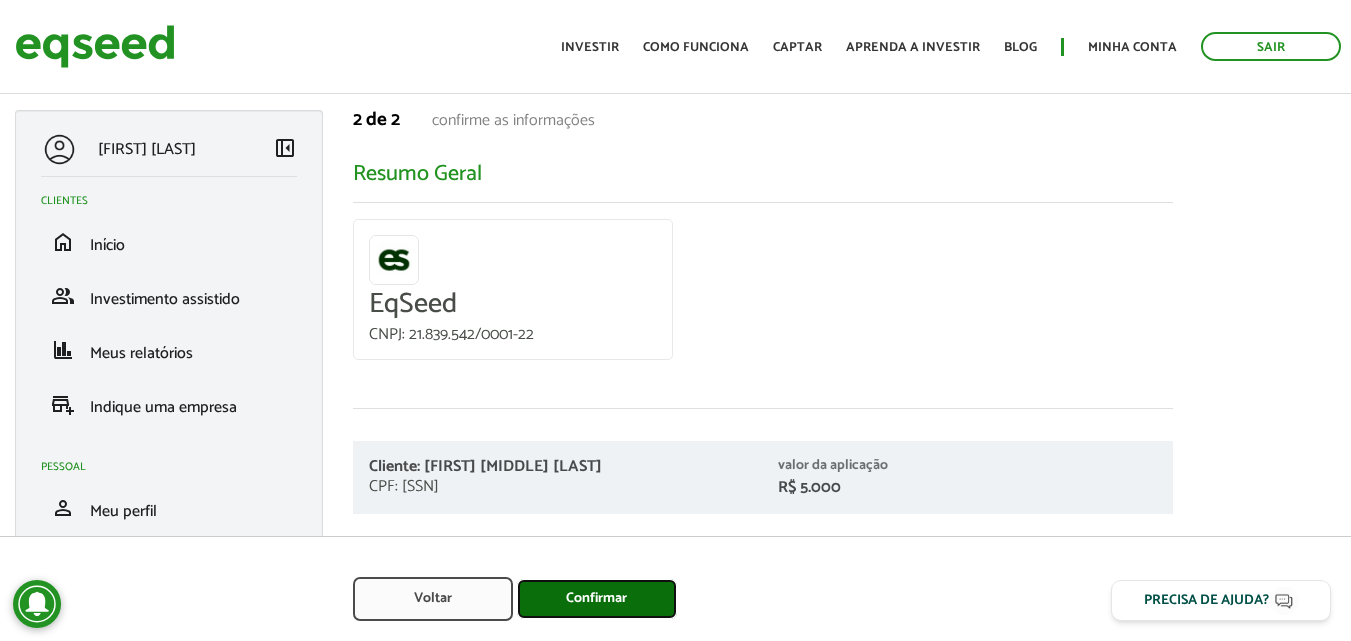 click on "Confirmar" at bounding box center (597, 599) 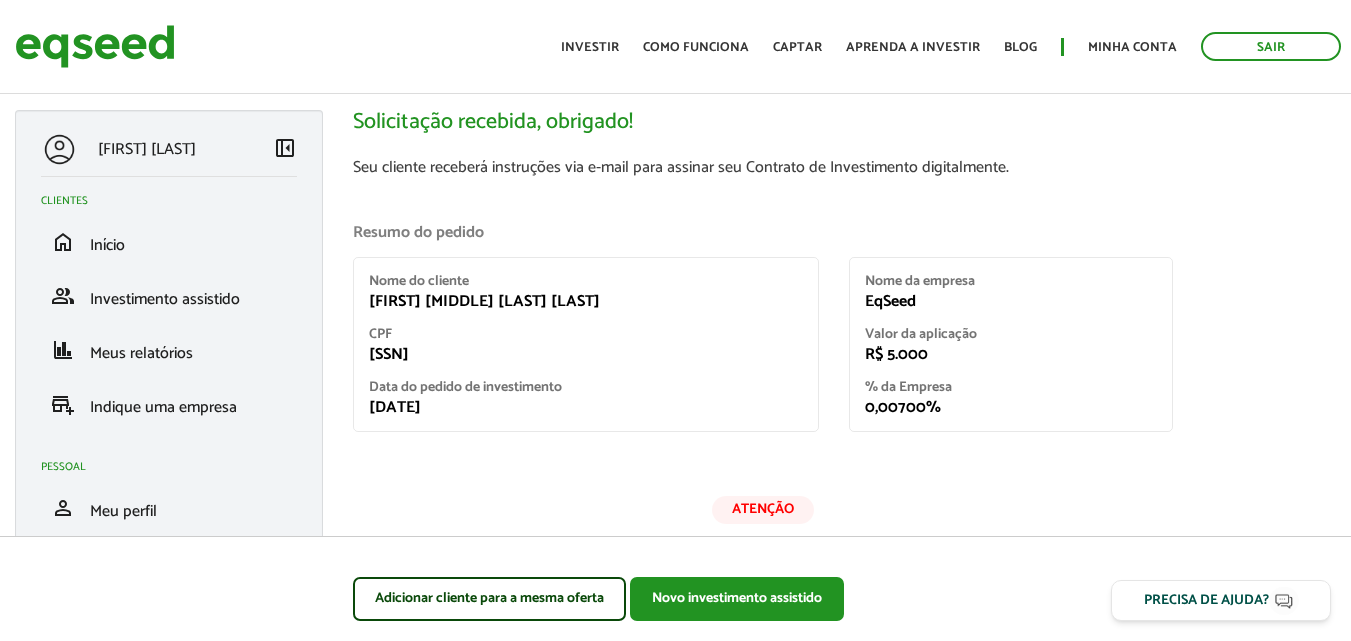 scroll, scrollTop: 0, scrollLeft: 0, axis: both 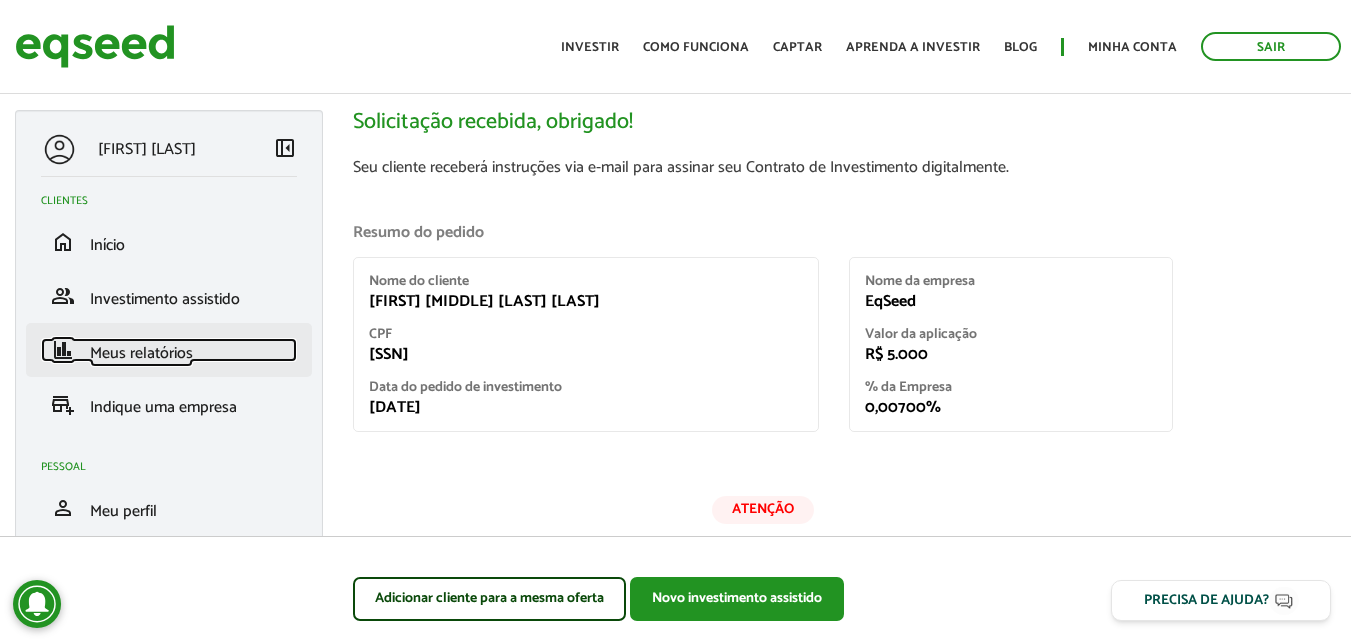 click on "Meus relatórios" at bounding box center [141, 353] 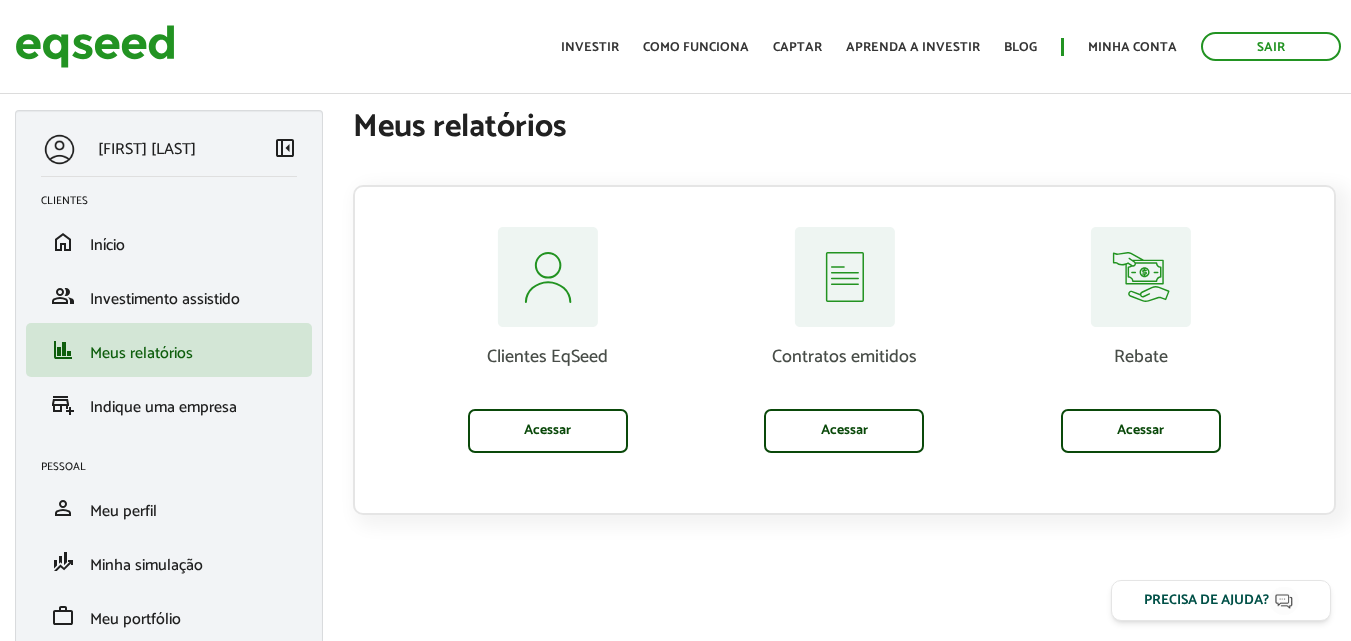 scroll, scrollTop: 0, scrollLeft: 0, axis: both 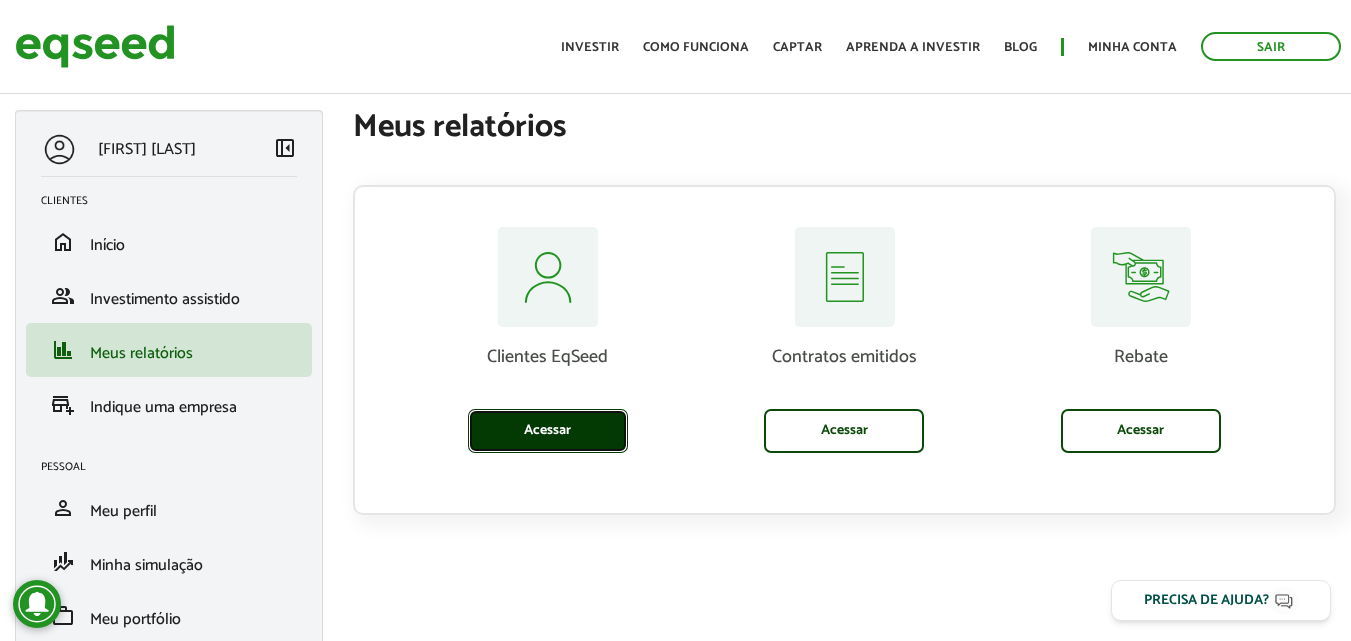 click on "Acessar" at bounding box center (548, 431) 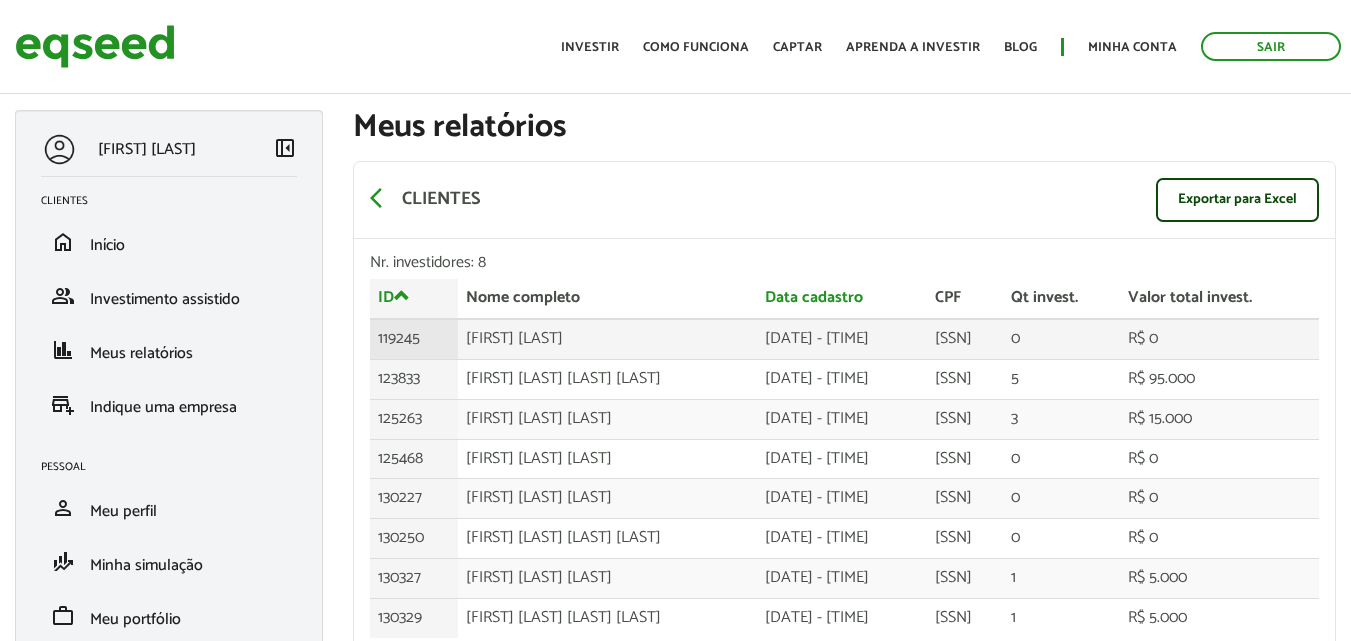 scroll, scrollTop: 0, scrollLeft: 0, axis: both 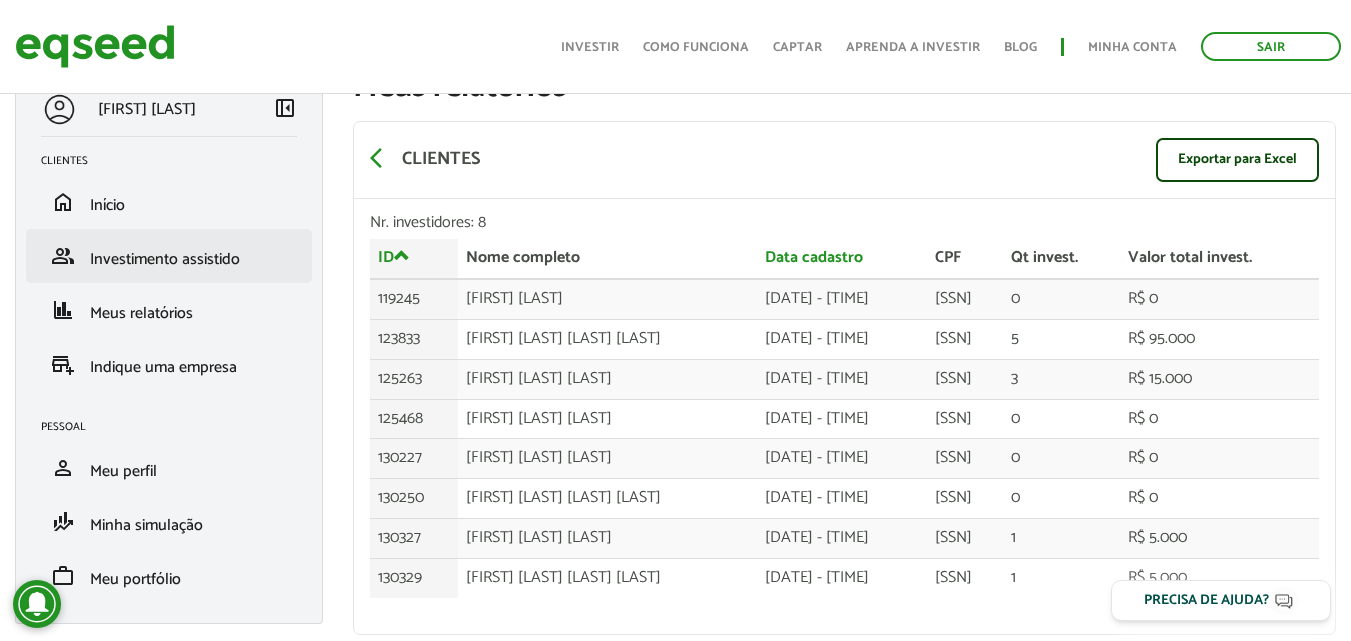 click on "group Investimento assistido" at bounding box center (169, 256) 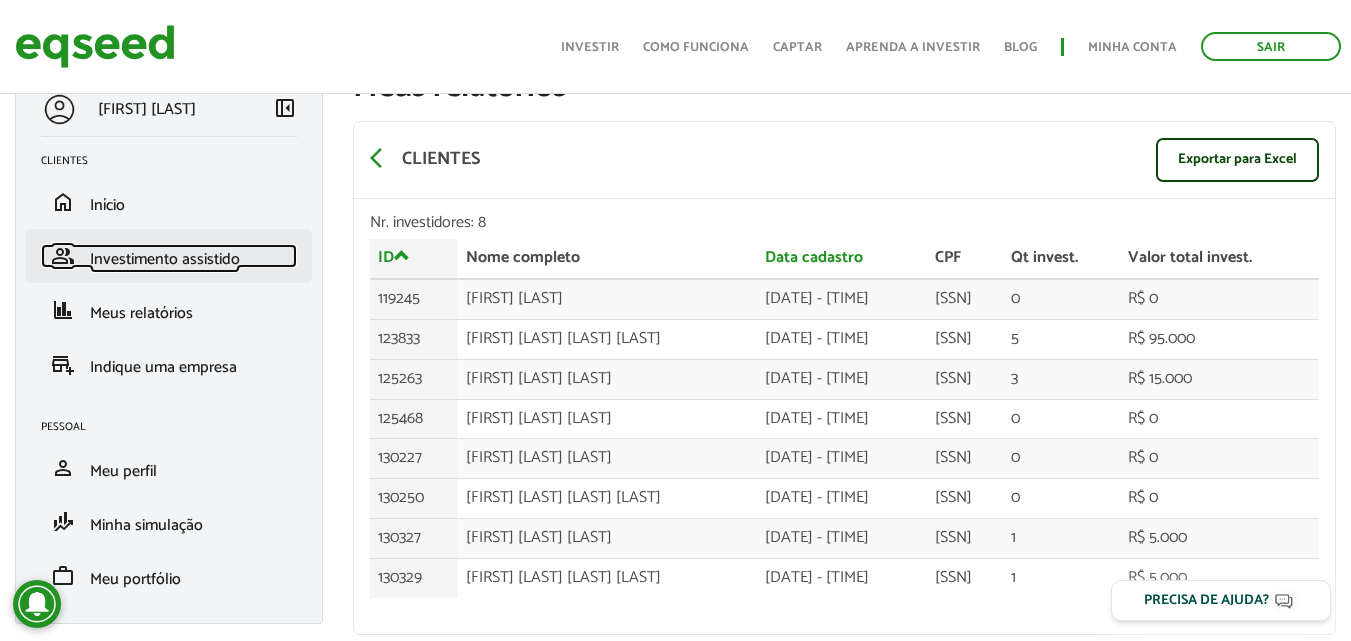 click on "Investimento assistido" at bounding box center (165, 259) 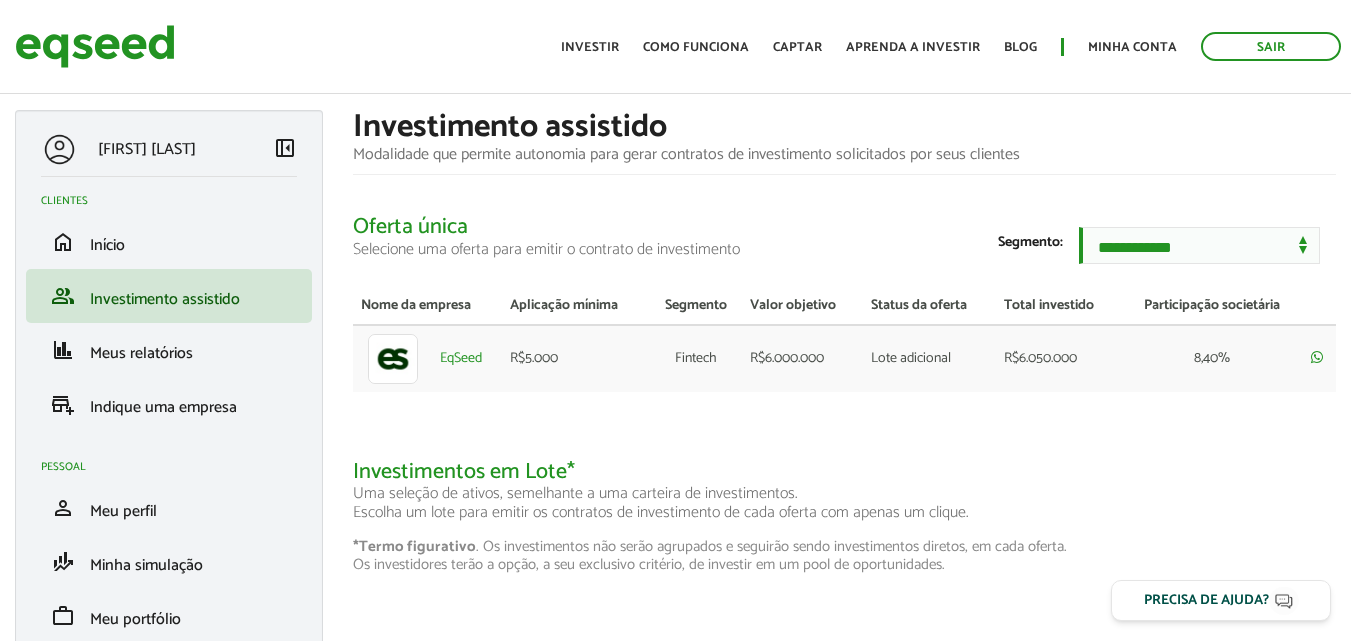 scroll, scrollTop: 0, scrollLeft: 0, axis: both 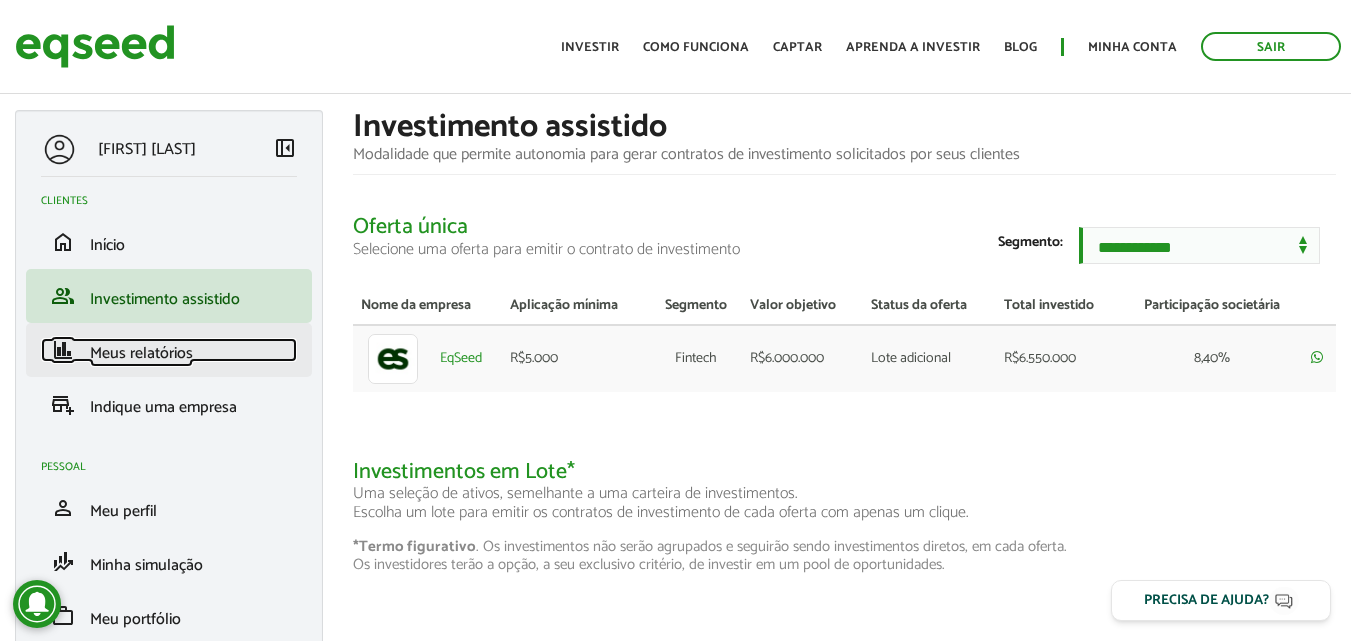 click on "Meus relatórios" at bounding box center (141, 353) 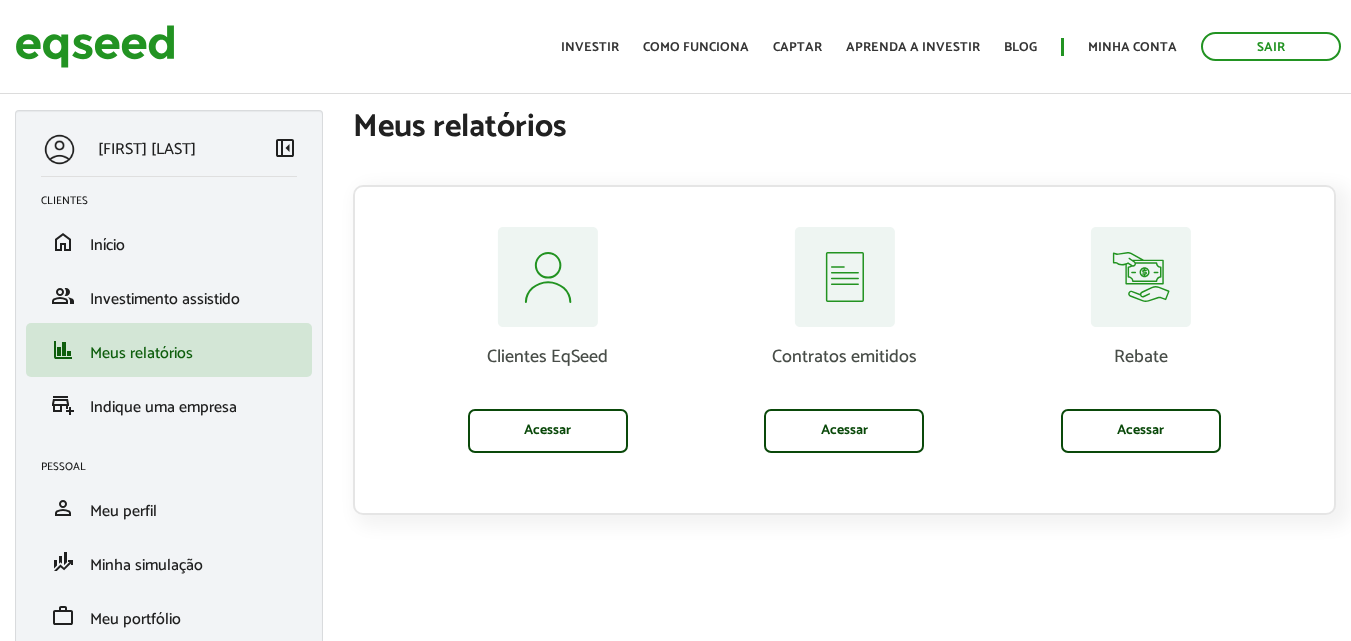 click on "Acessar" at bounding box center (548, 431) 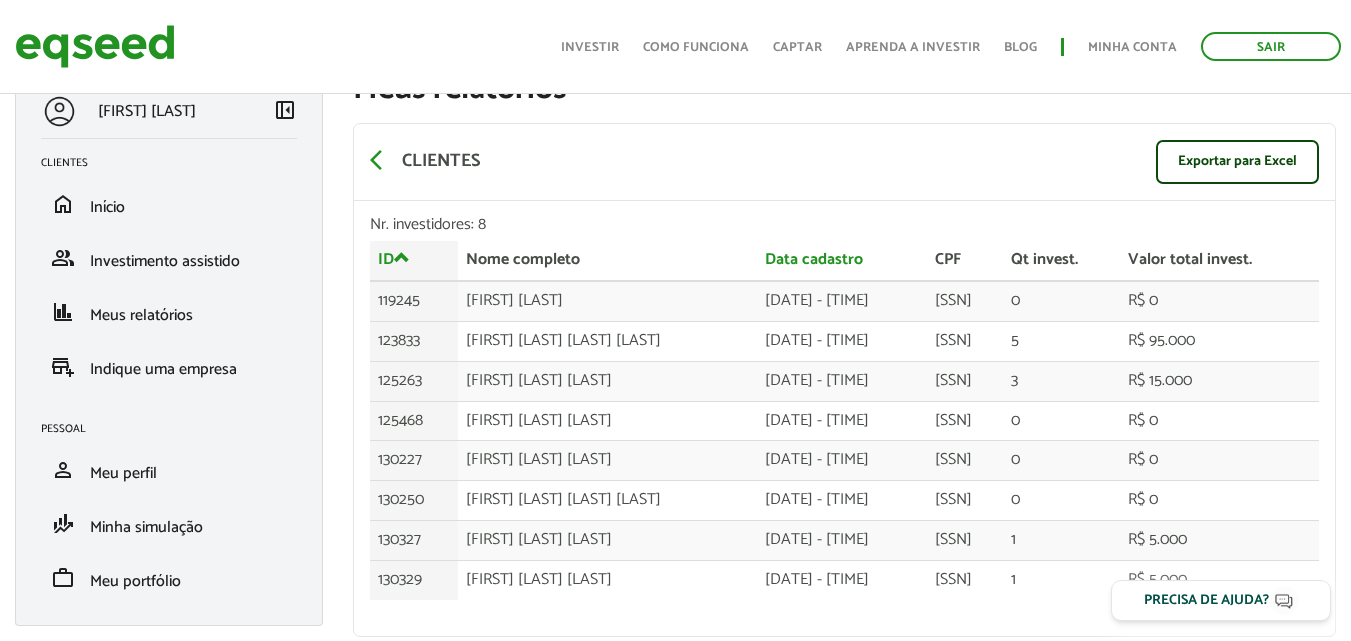 scroll, scrollTop: 40, scrollLeft: 0, axis: vertical 